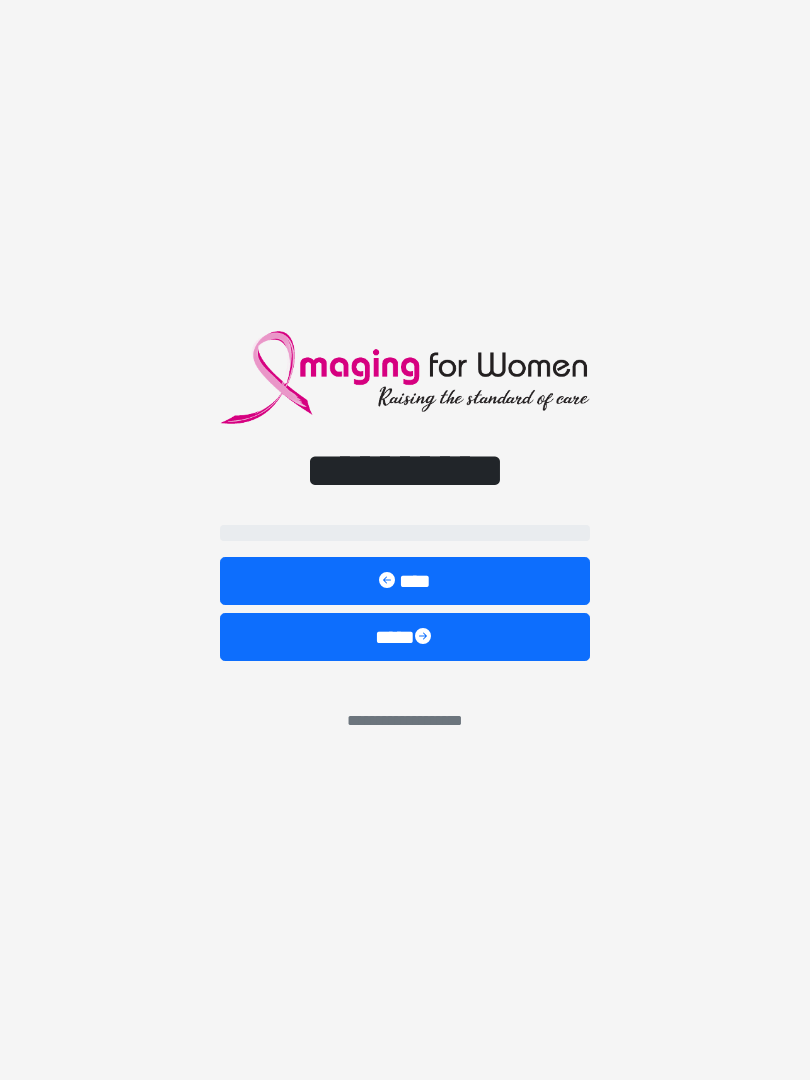 scroll, scrollTop: 0, scrollLeft: 0, axis: both 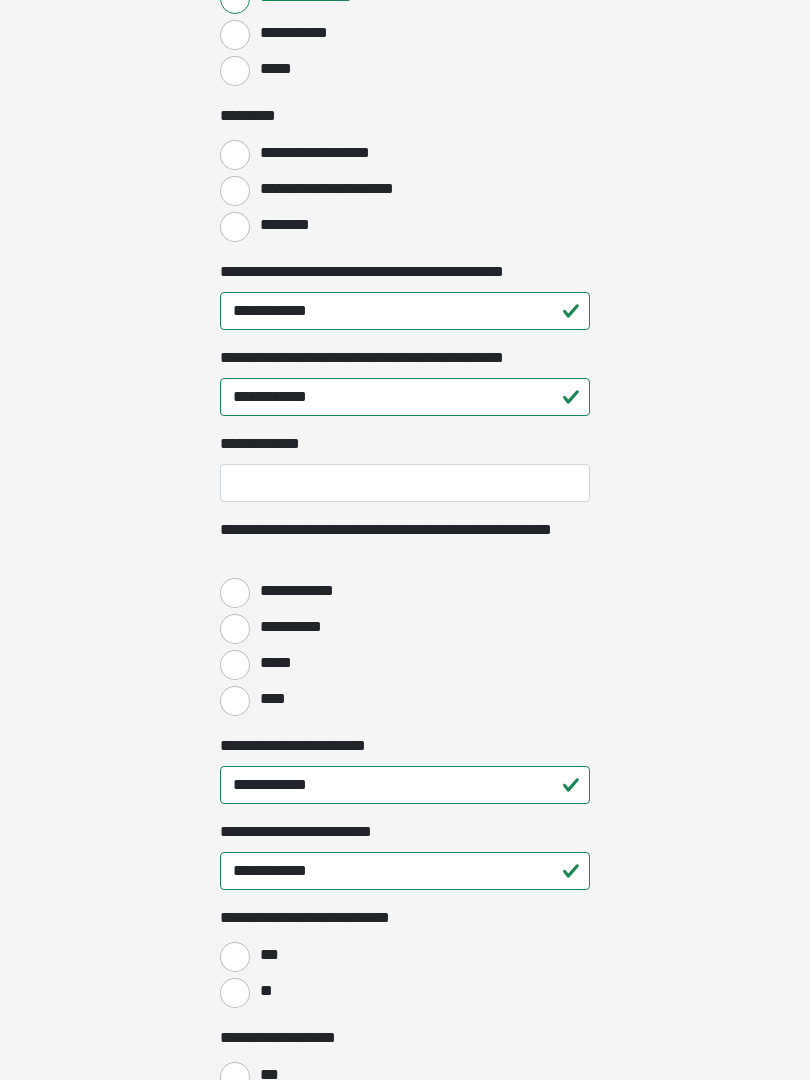 click on "**********" at bounding box center (235, 593) 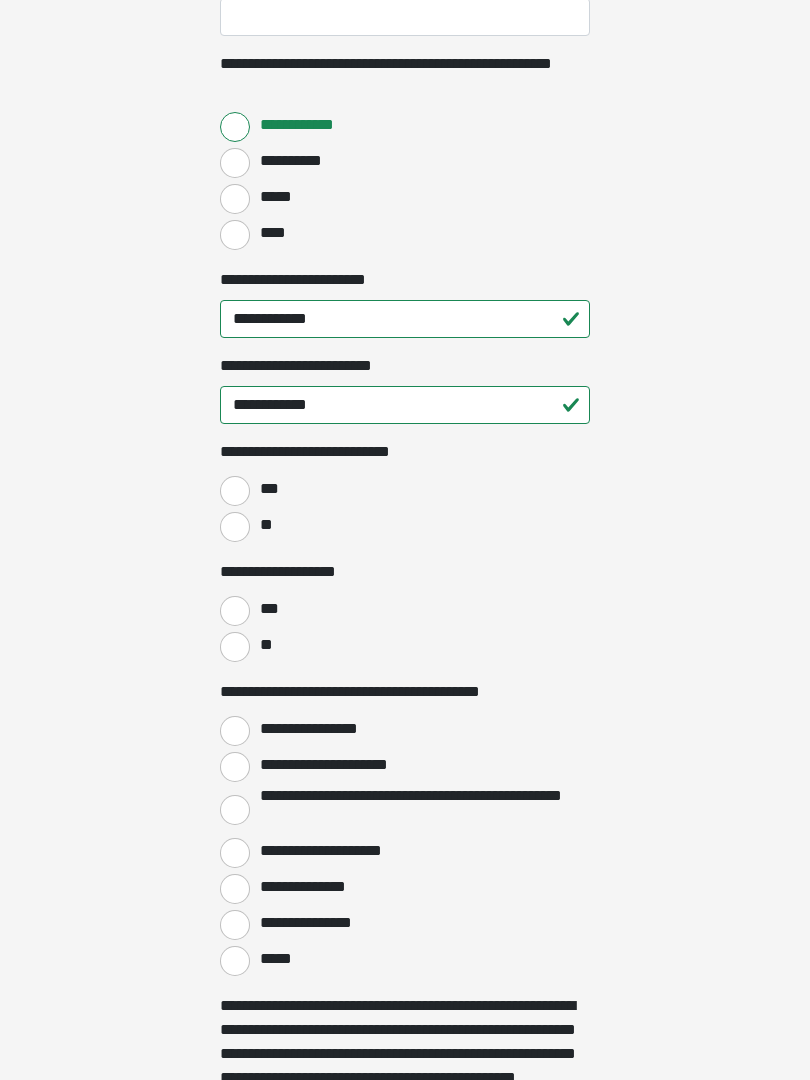 scroll, scrollTop: 2724, scrollLeft: 0, axis: vertical 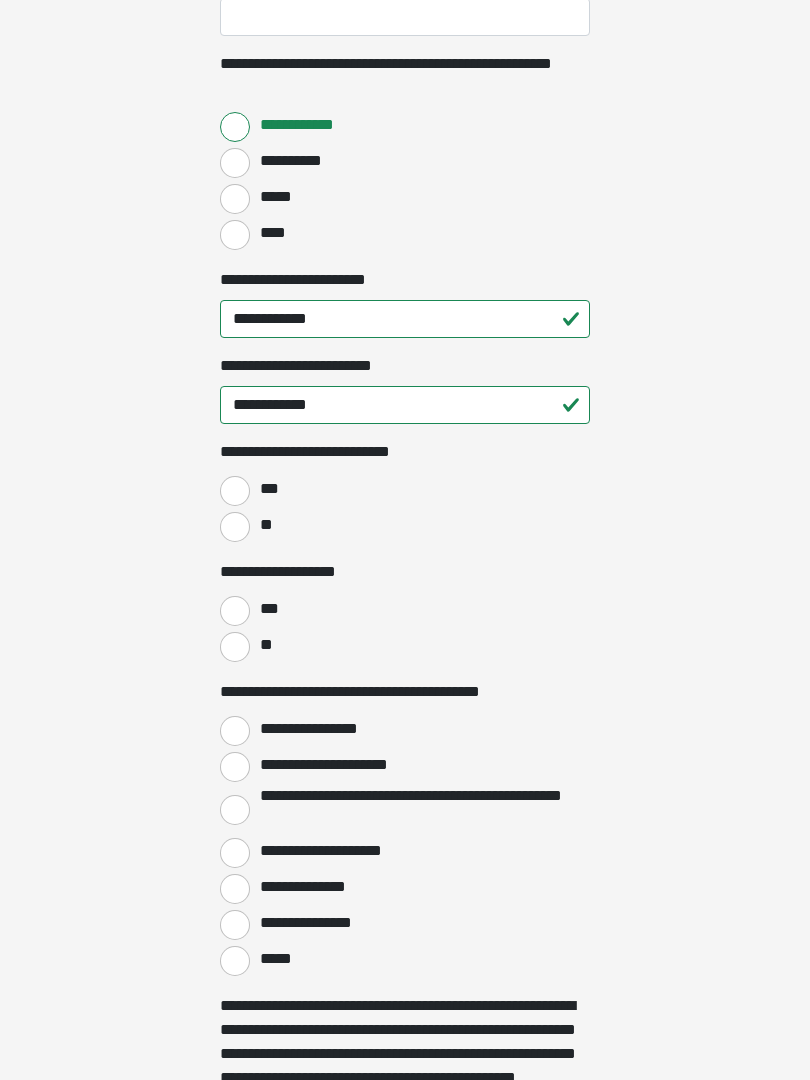 click on "**" at bounding box center [235, 527] 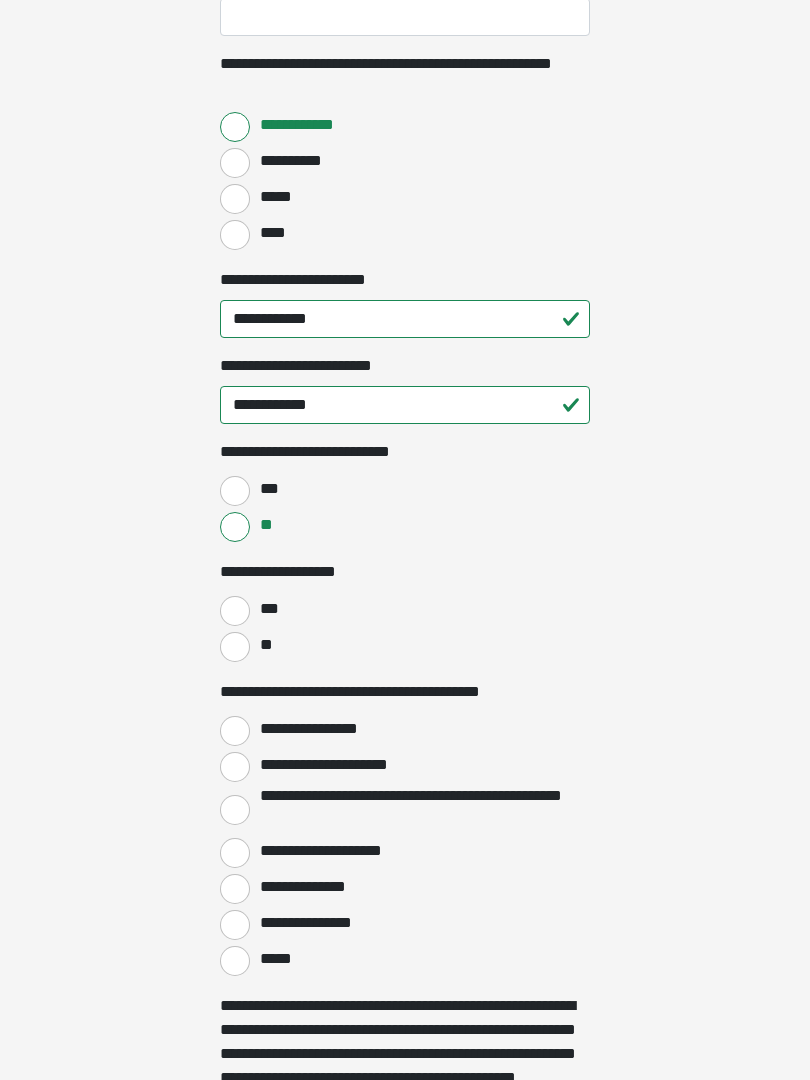 click on "**" at bounding box center (235, 647) 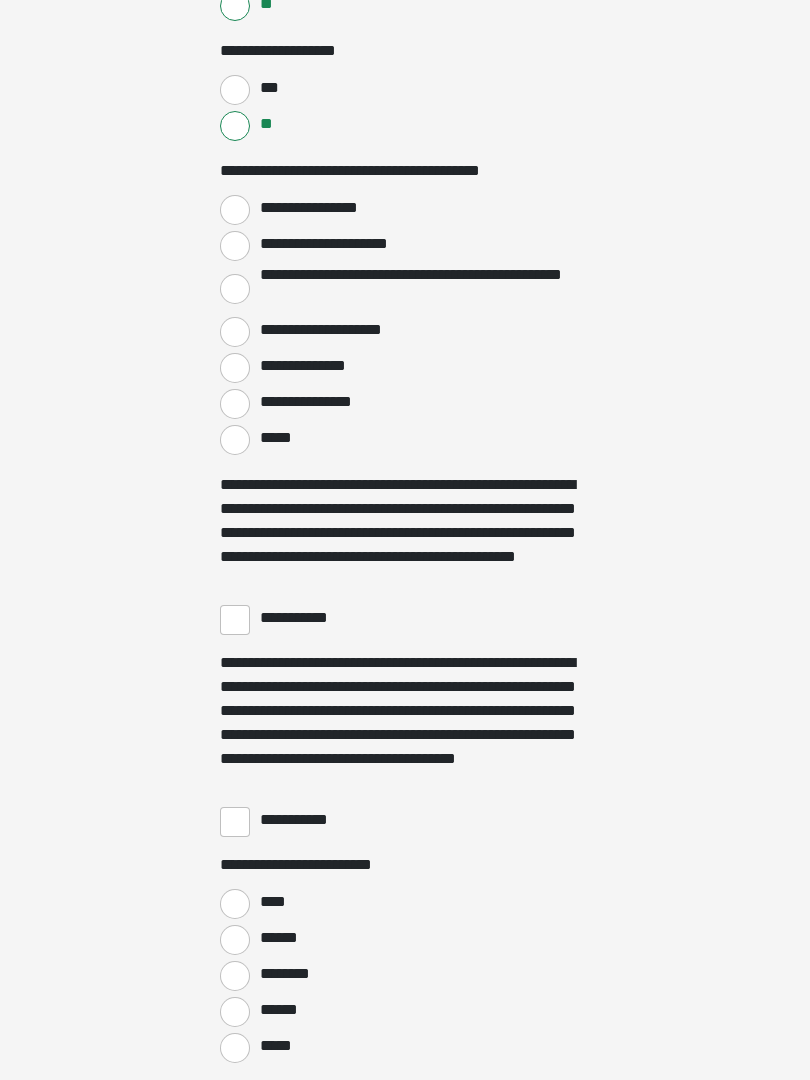 scroll, scrollTop: 3246, scrollLeft: 0, axis: vertical 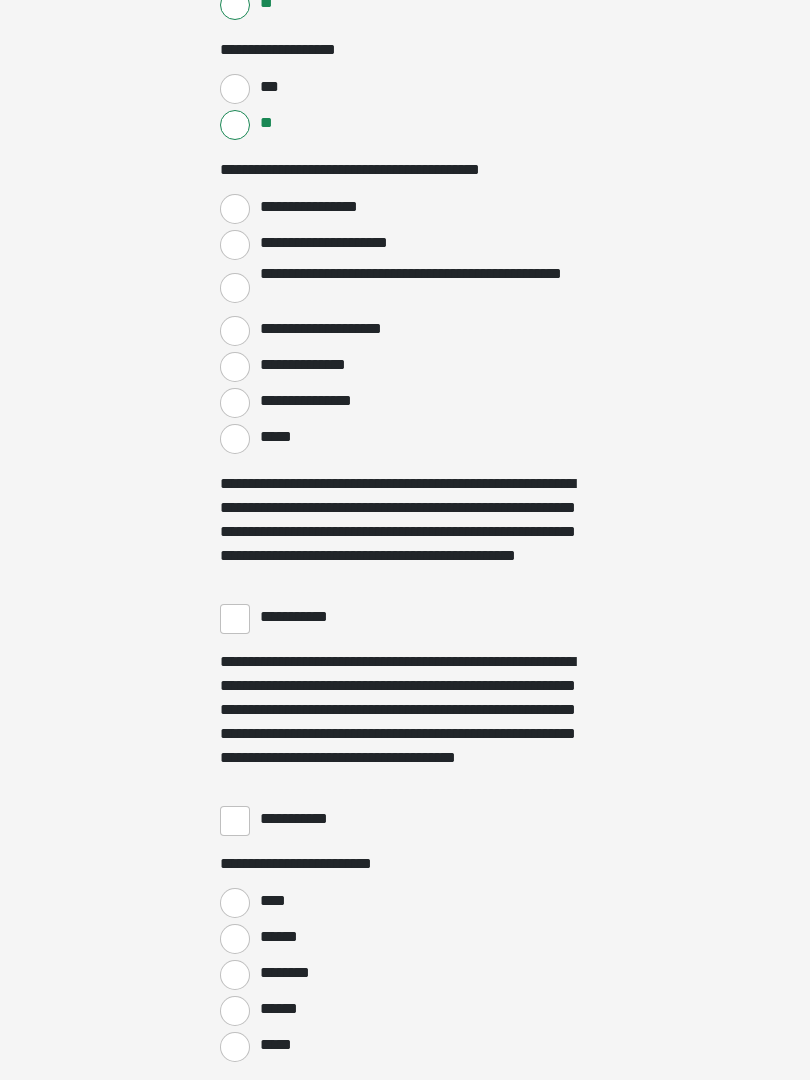 click on "**********" at bounding box center [235, 245] 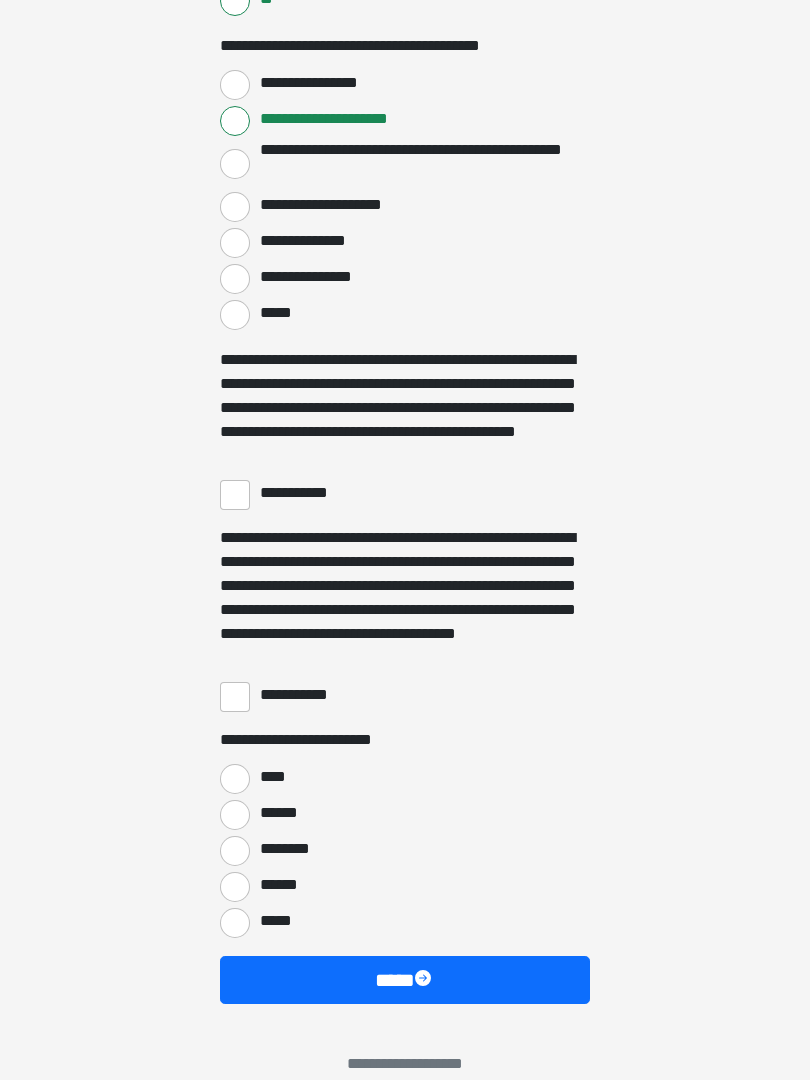 scroll, scrollTop: 3397, scrollLeft: 0, axis: vertical 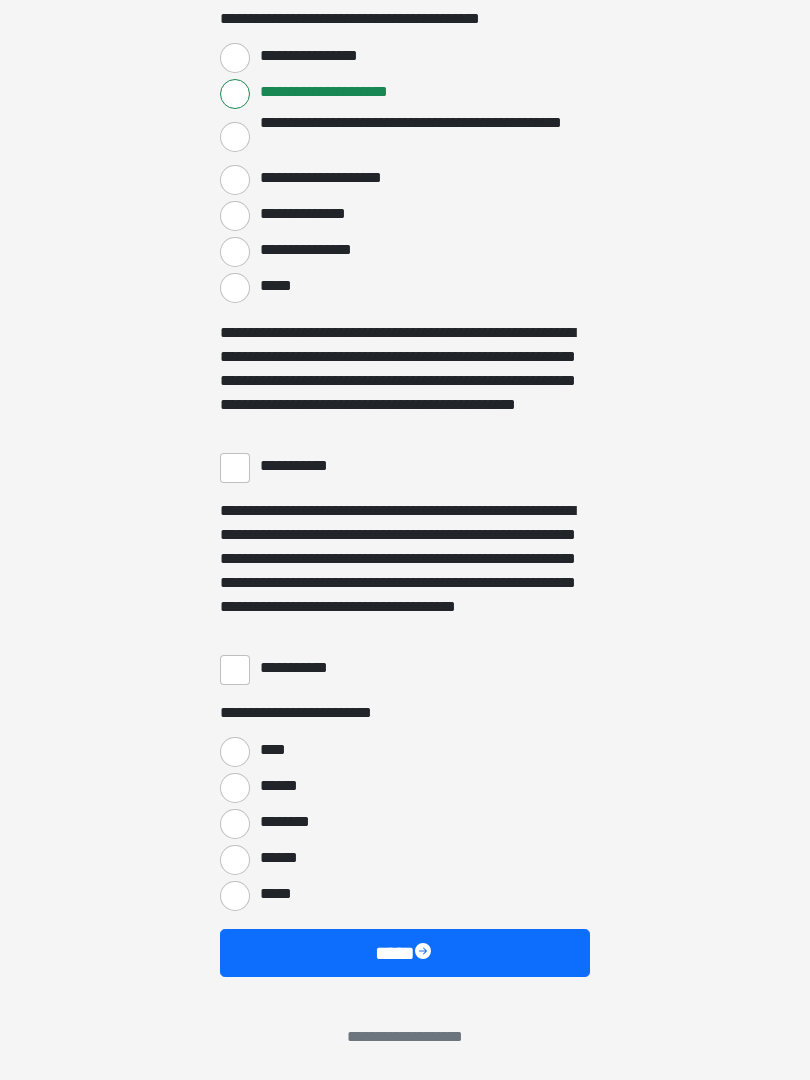 click on "**********" at bounding box center [235, 468] 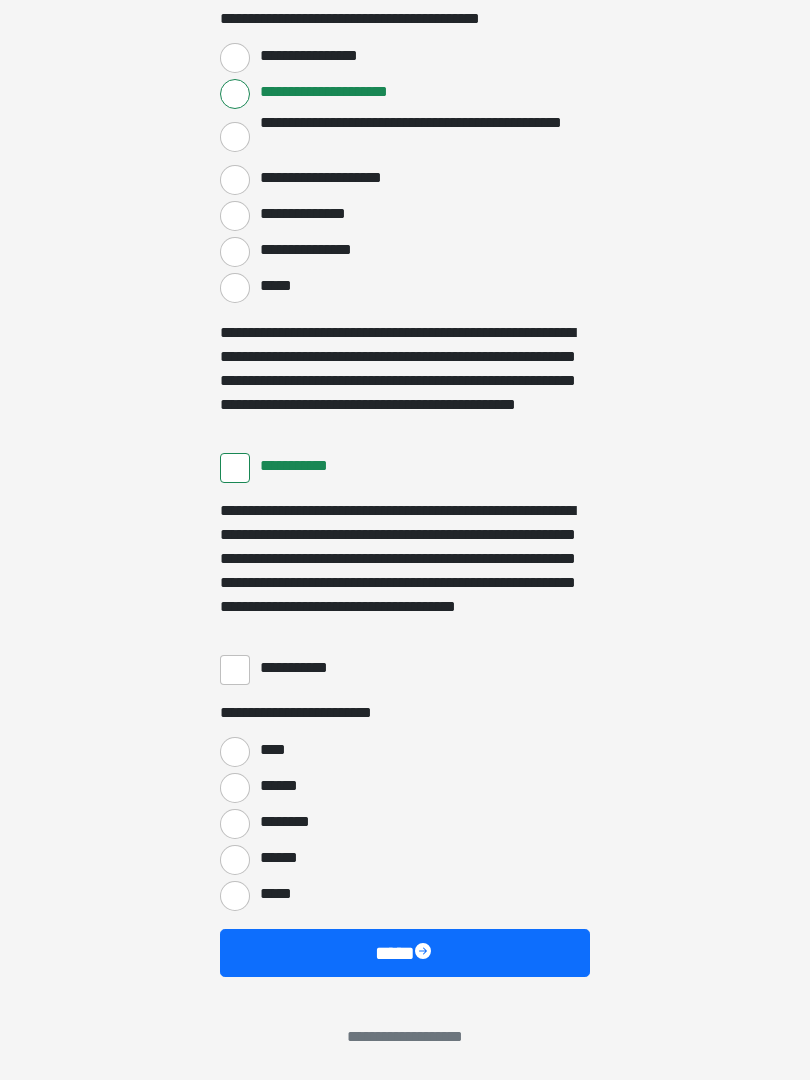 click on "**********" at bounding box center [235, 670] 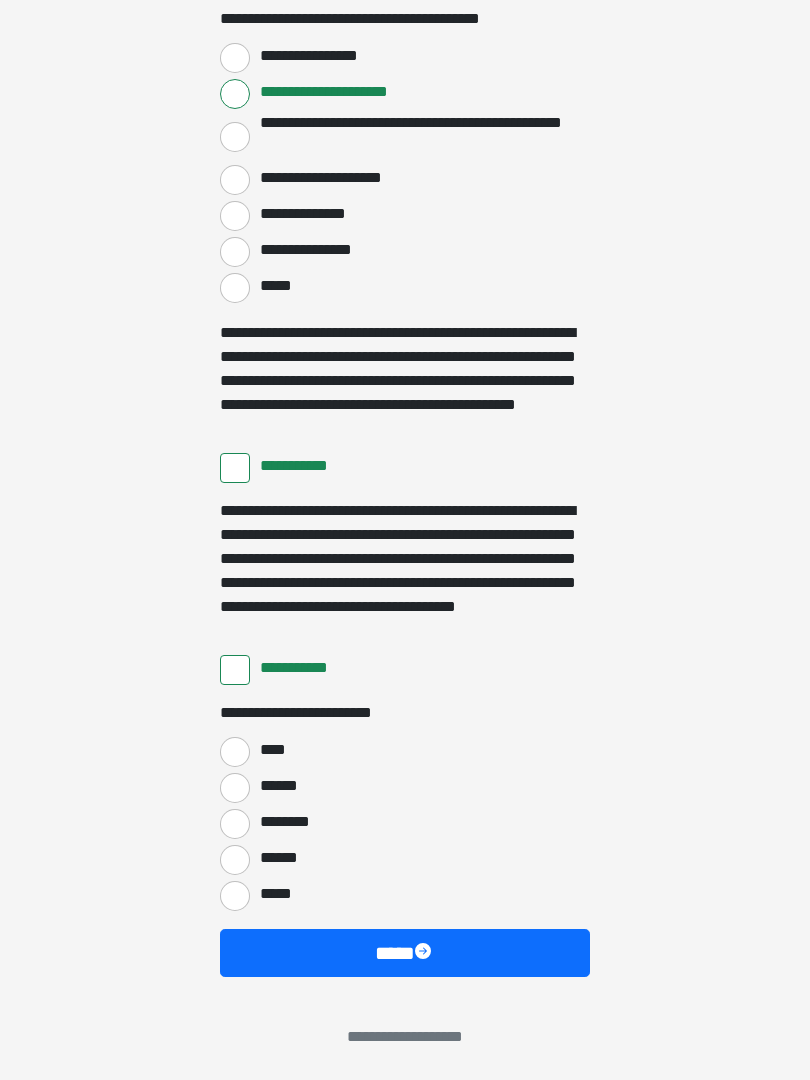 click on "******" at bounding box center [235, 860] 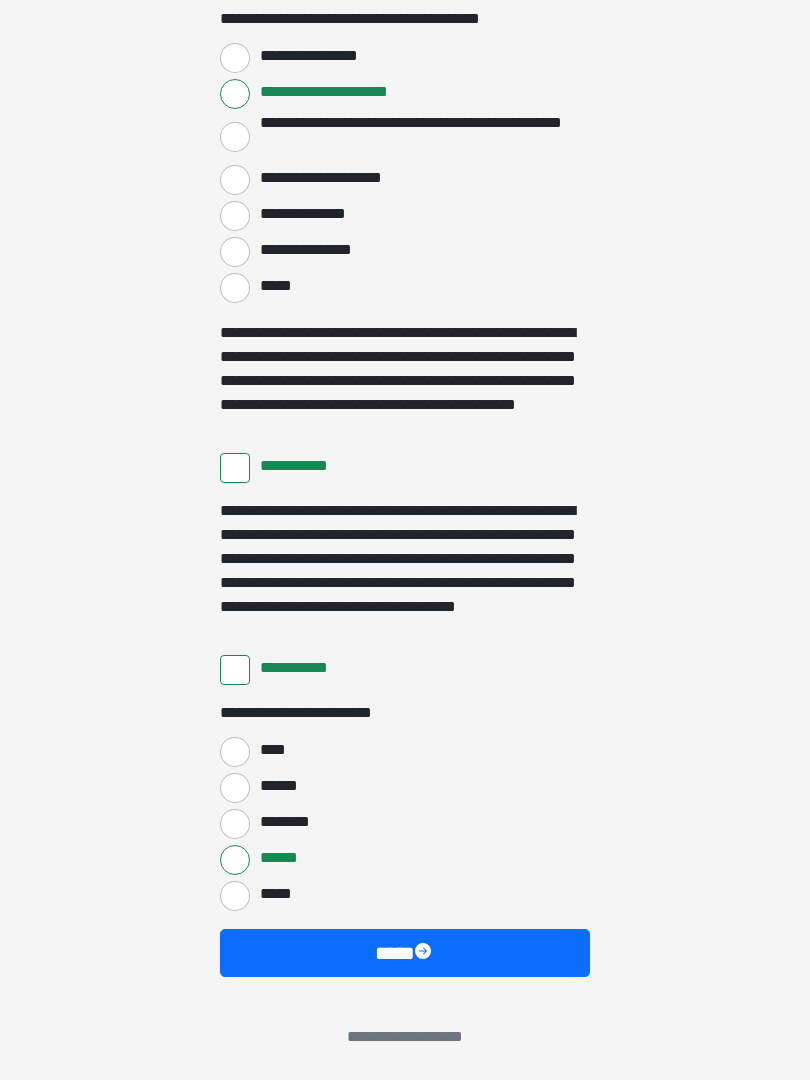 click on "****" at bounding box center [405, 953] 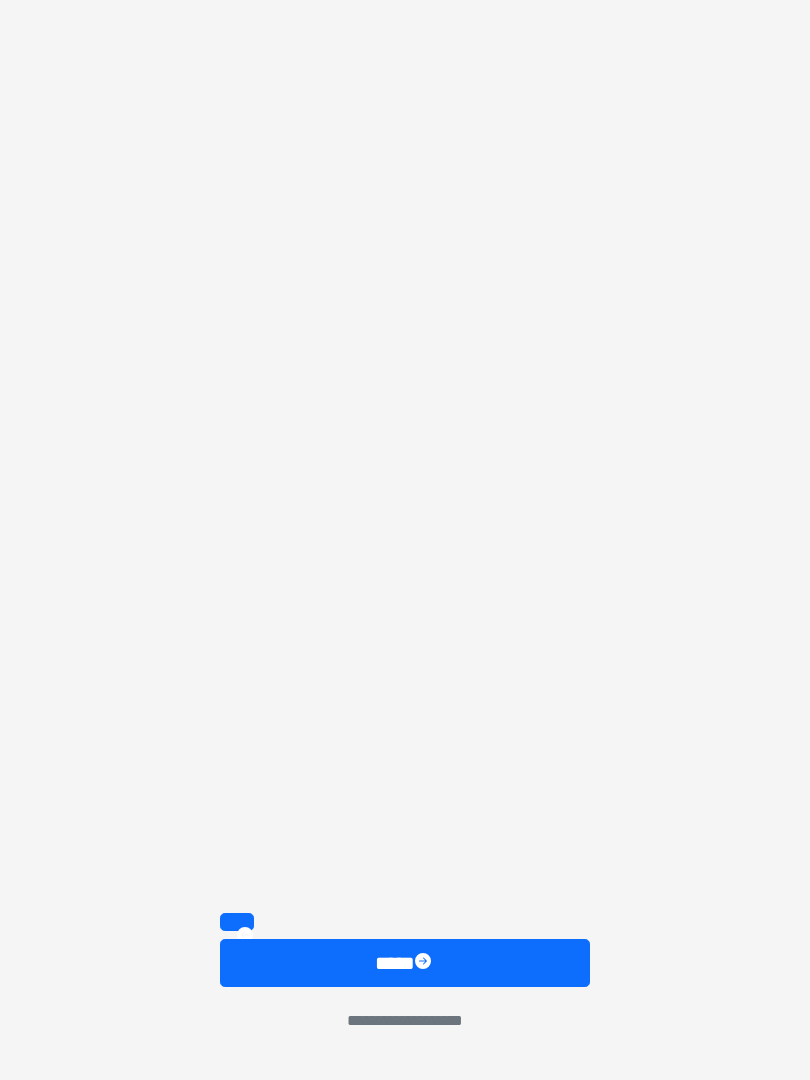 scroll, scrollTop: 2419, scrollLeft: 0, axis: vertical 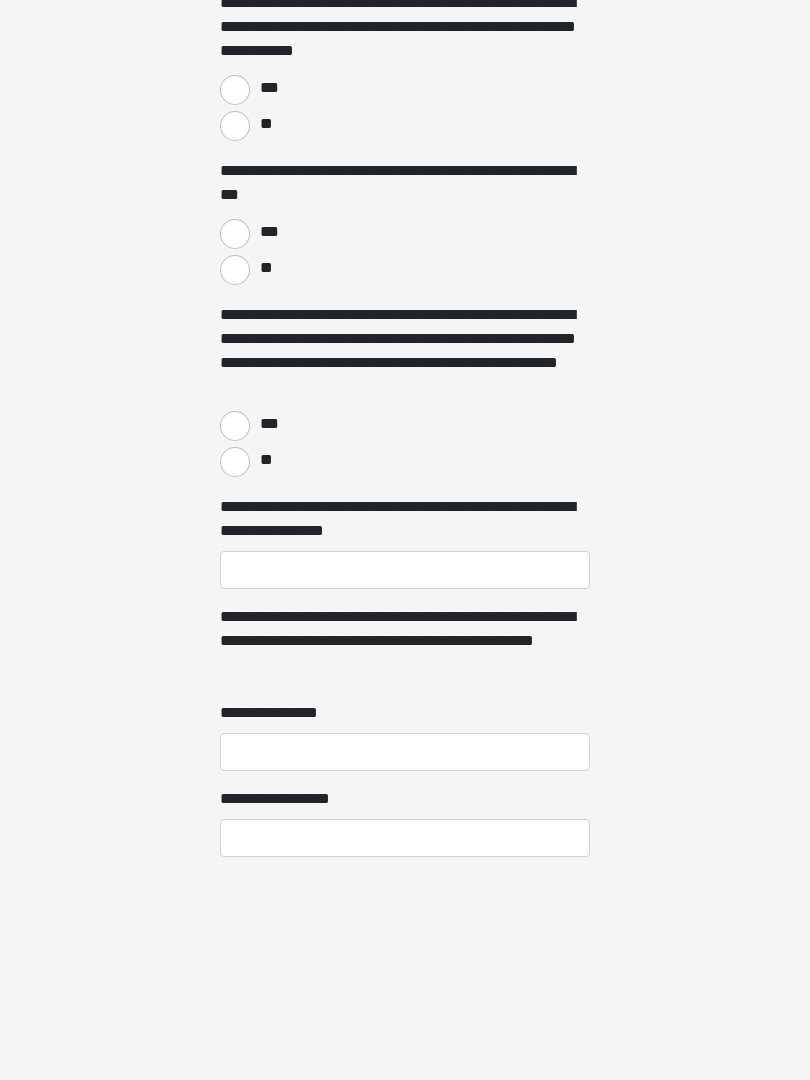 click on "**********" at bounding box center (405, -1879) 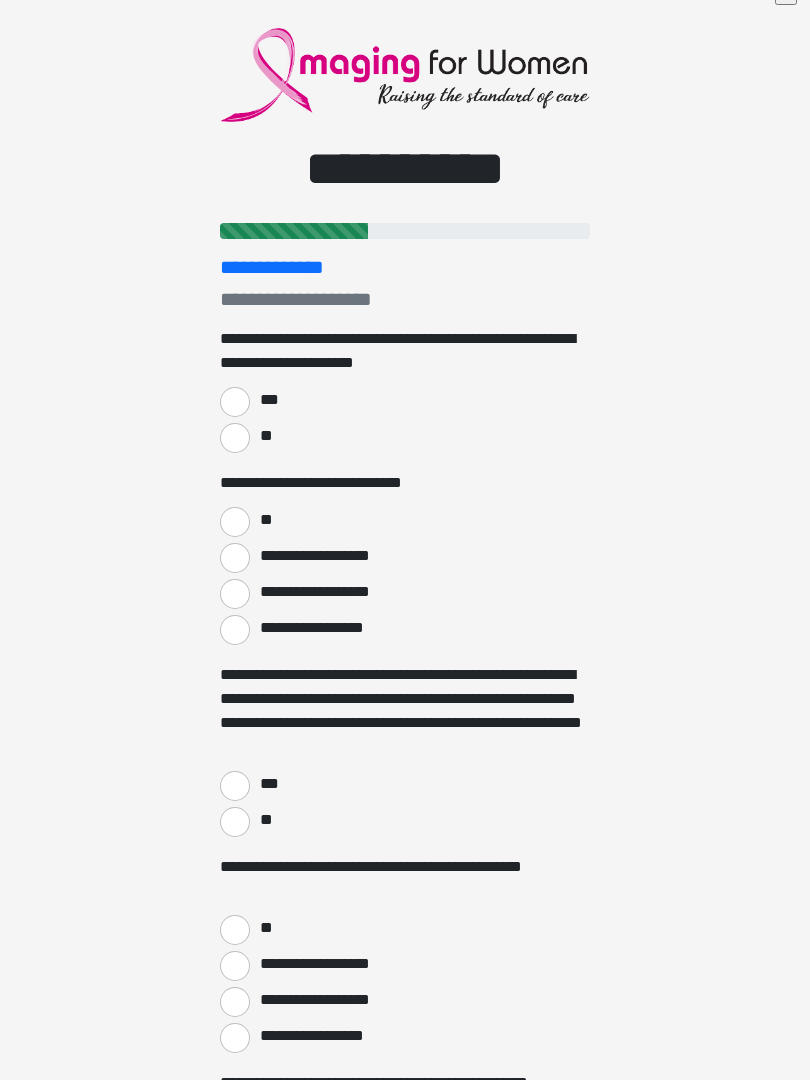 scroll, scrollTop: 0, scrollLeft: 0, axis: both 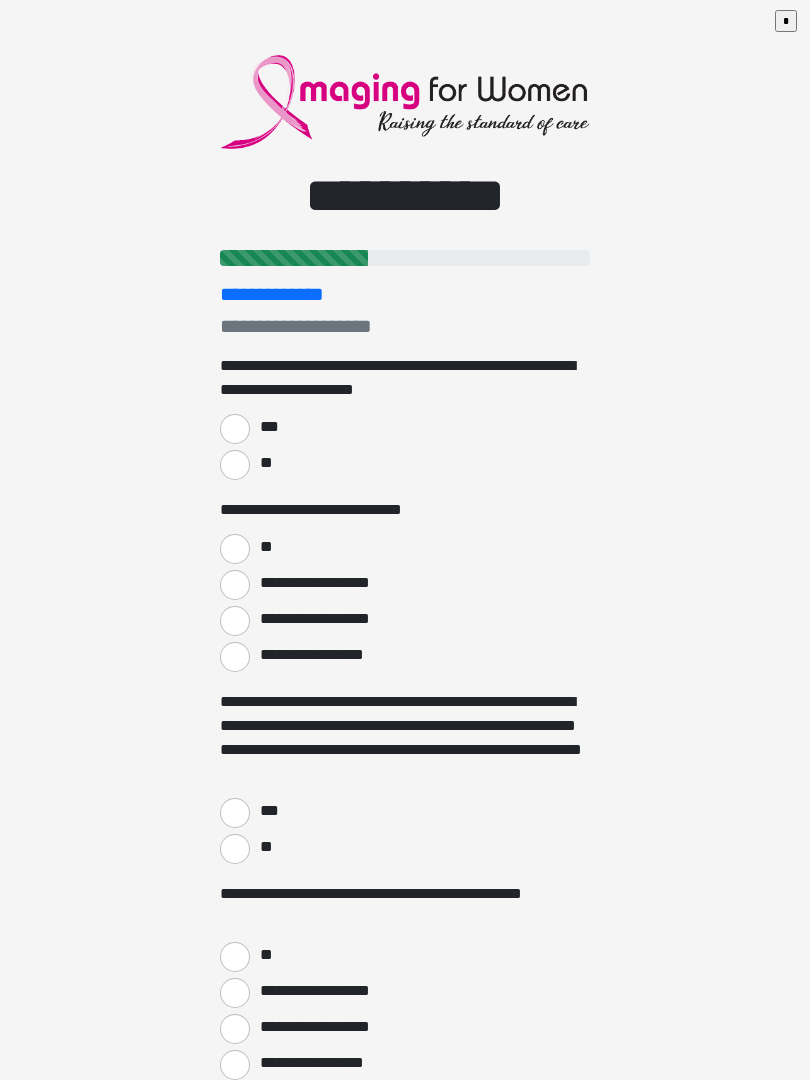 click on "***" at bounding box center (235, 429) 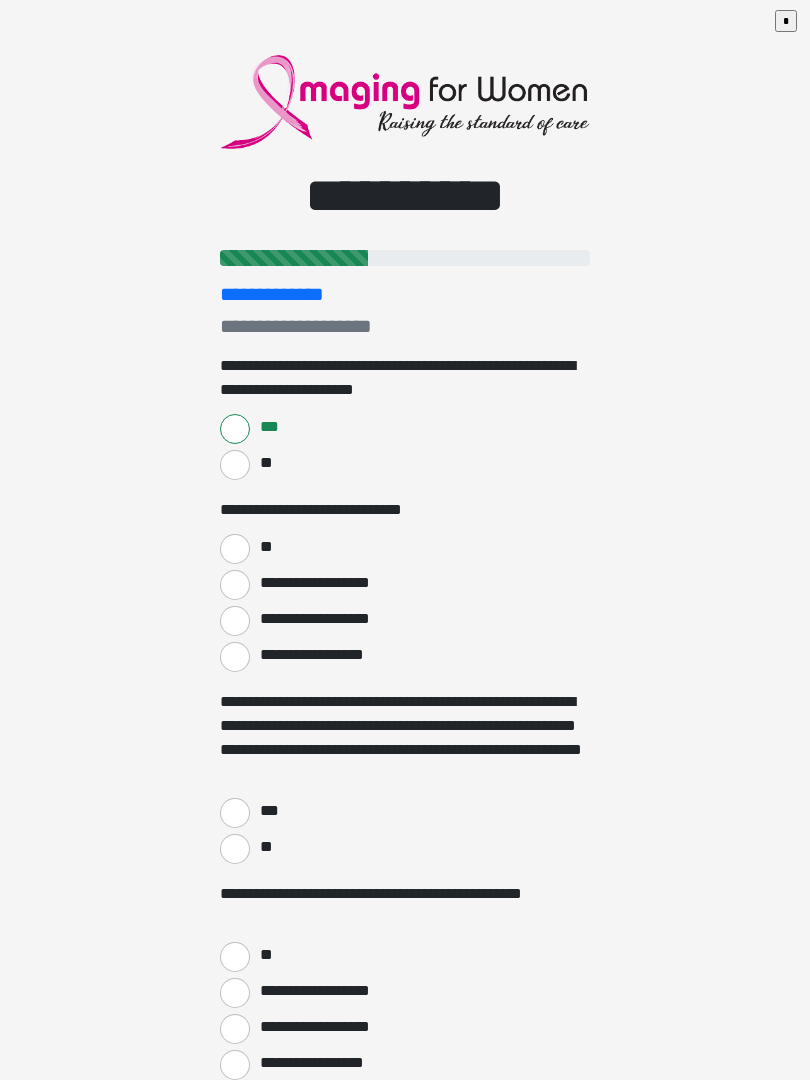 click on "**" at bounding box center [235, 549] 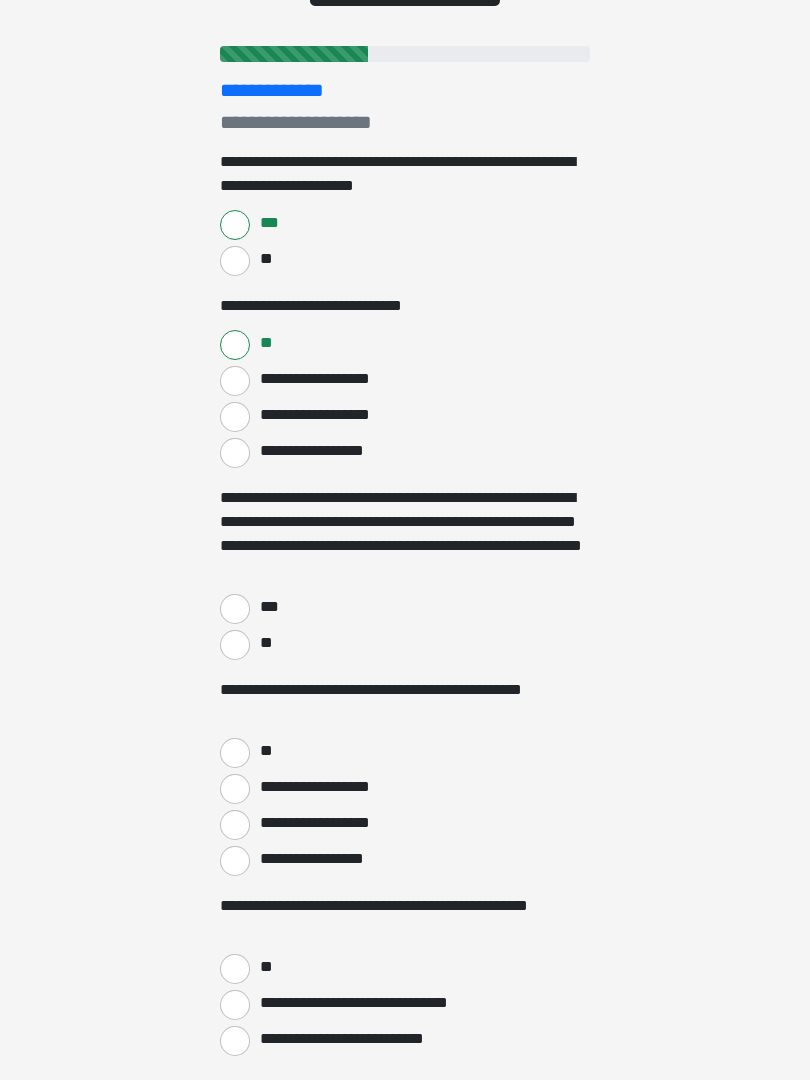 scroll, scrollTop: 218, scrollLeft: 0, axis: vertical 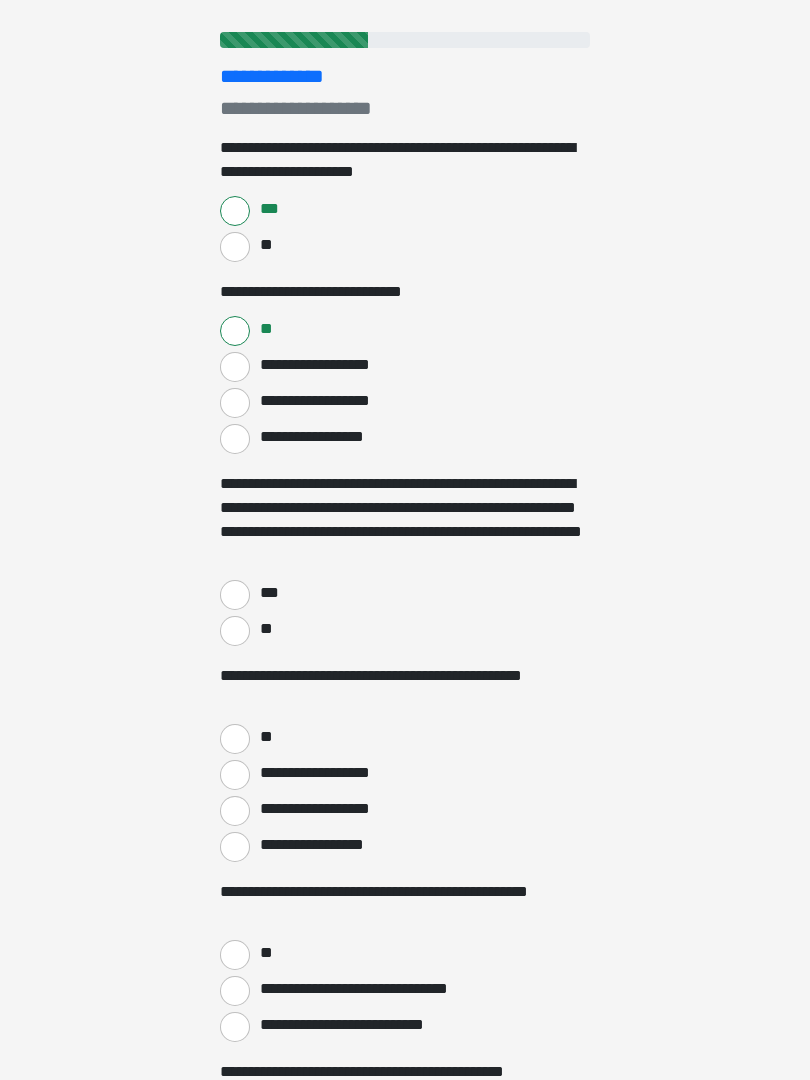 click on "***" at bounding box center (235, 595) 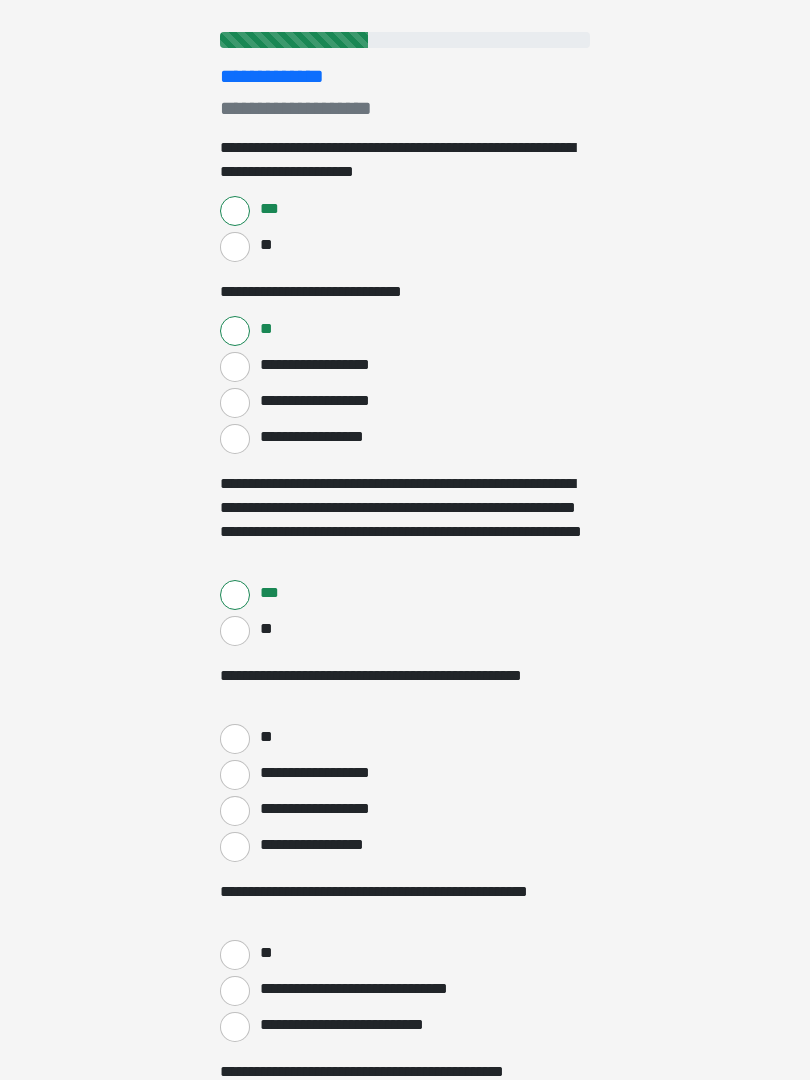 click on "**" at bounding box center (235, 739) 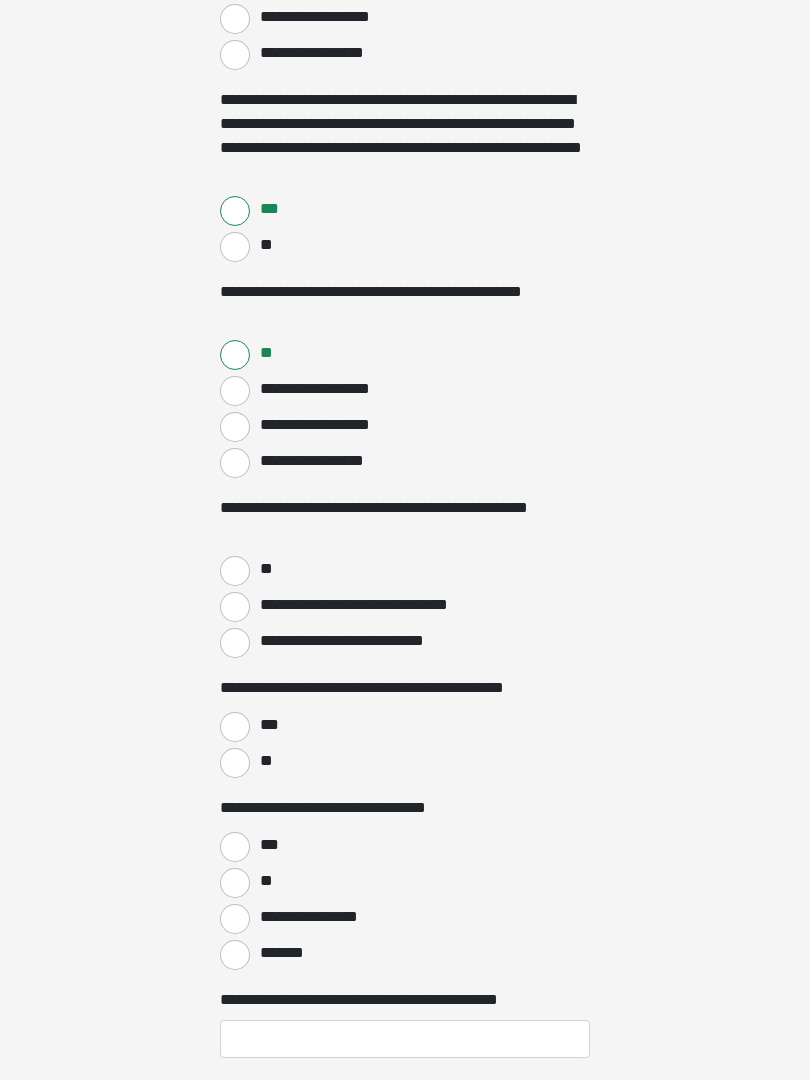 scroll, scrollTop: 602, scrollLeft: 0, axis: vertical 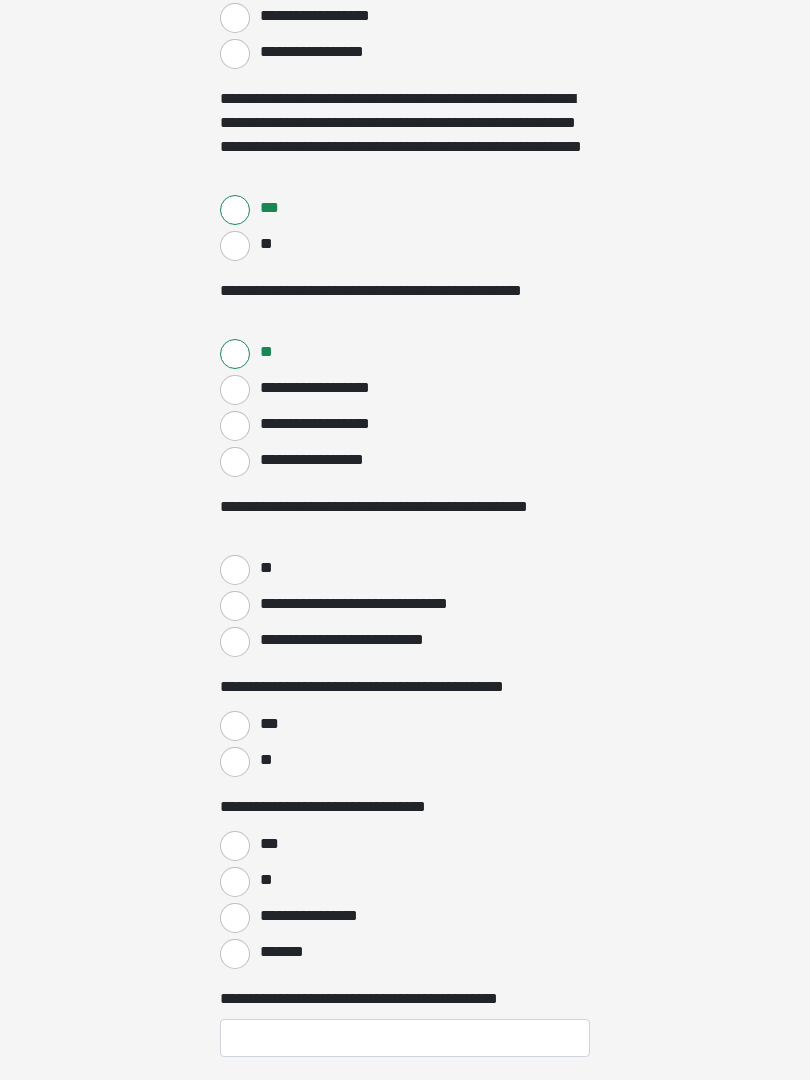 click on "**********" at bounding box center [235, 643] 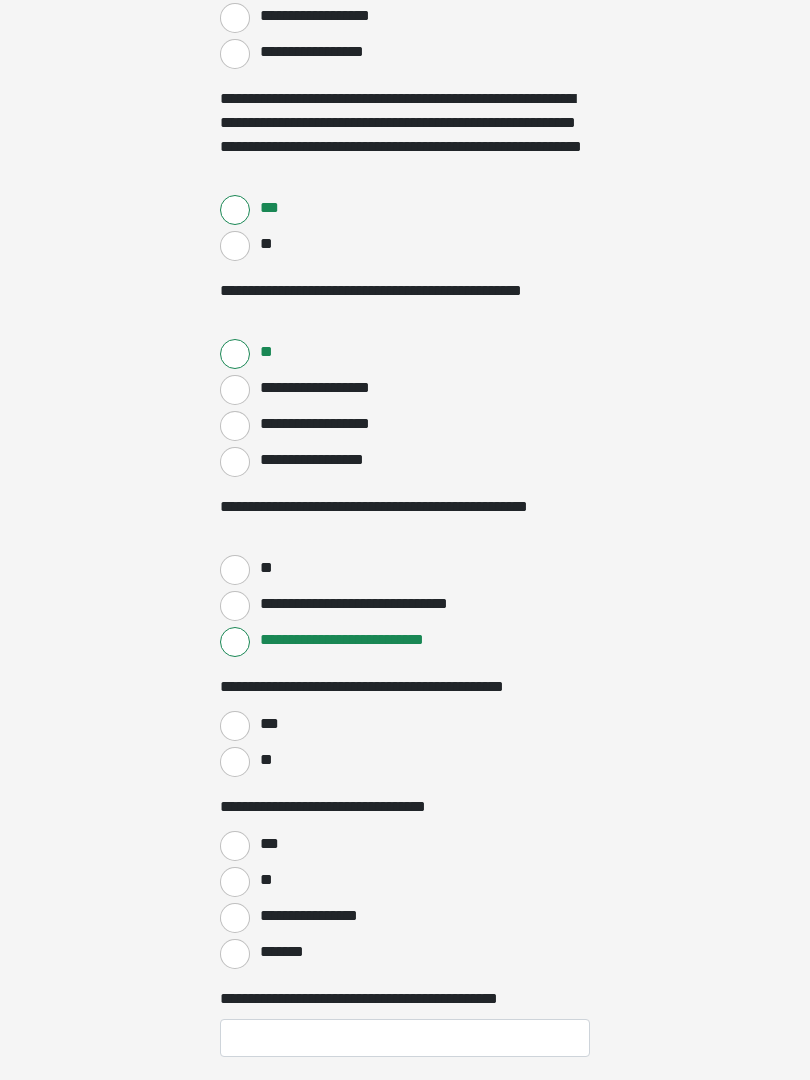 click on "***" at bounding box center (235, 726) 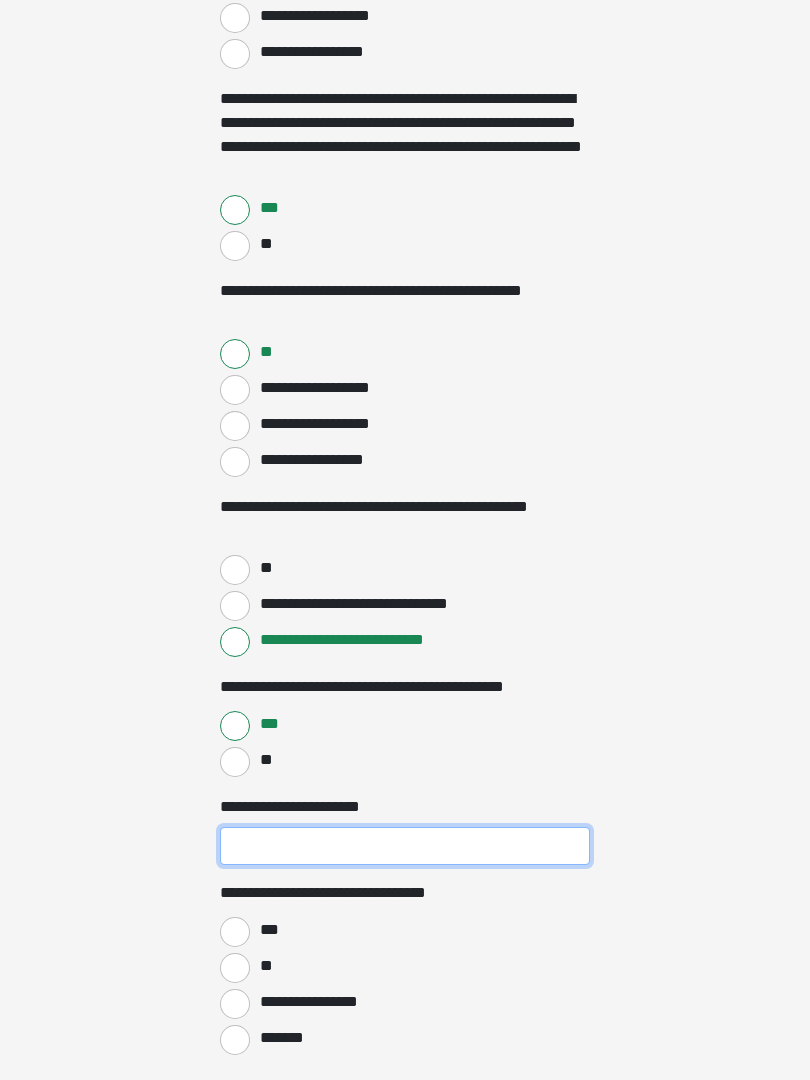 click on "**********" at bounding box center (405, 846) 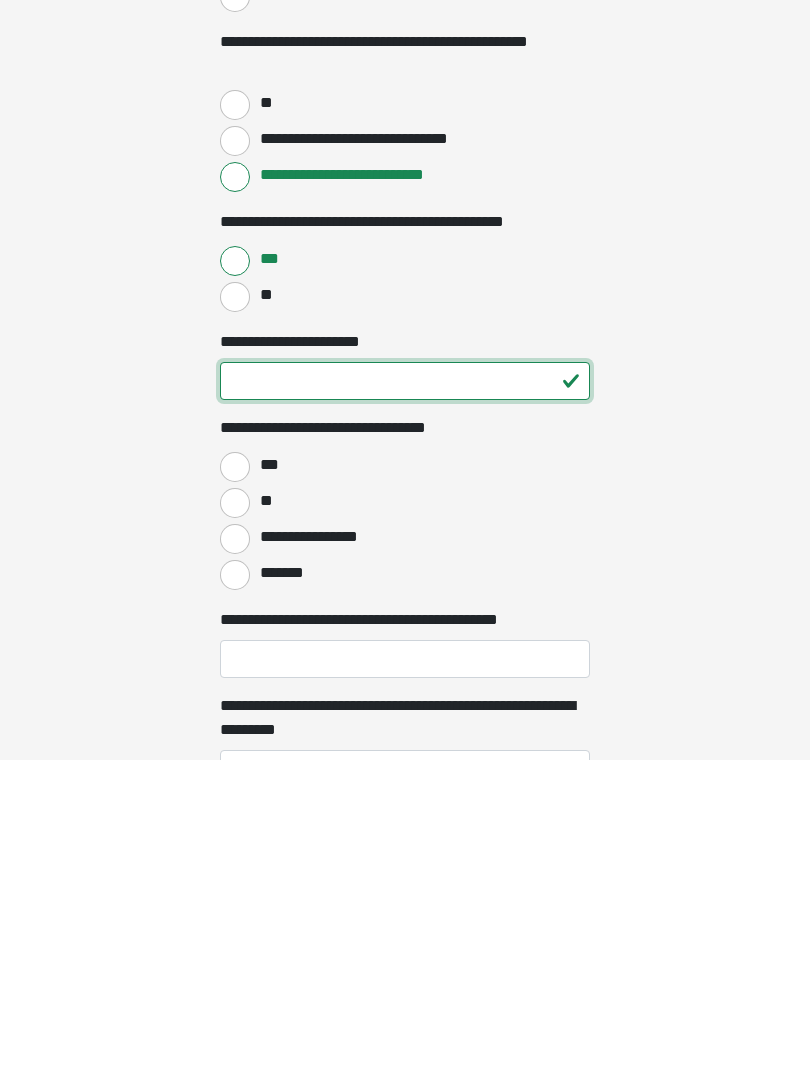 type on "**" 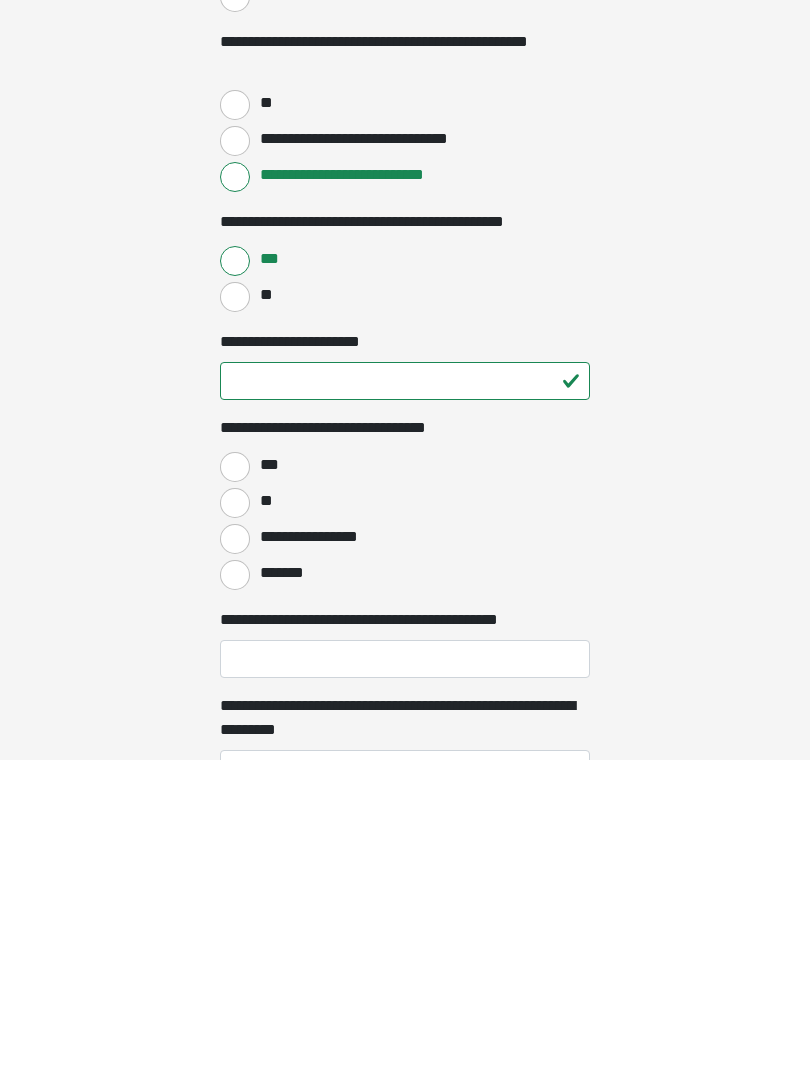 click on "***" at bounding box center (235, 787) 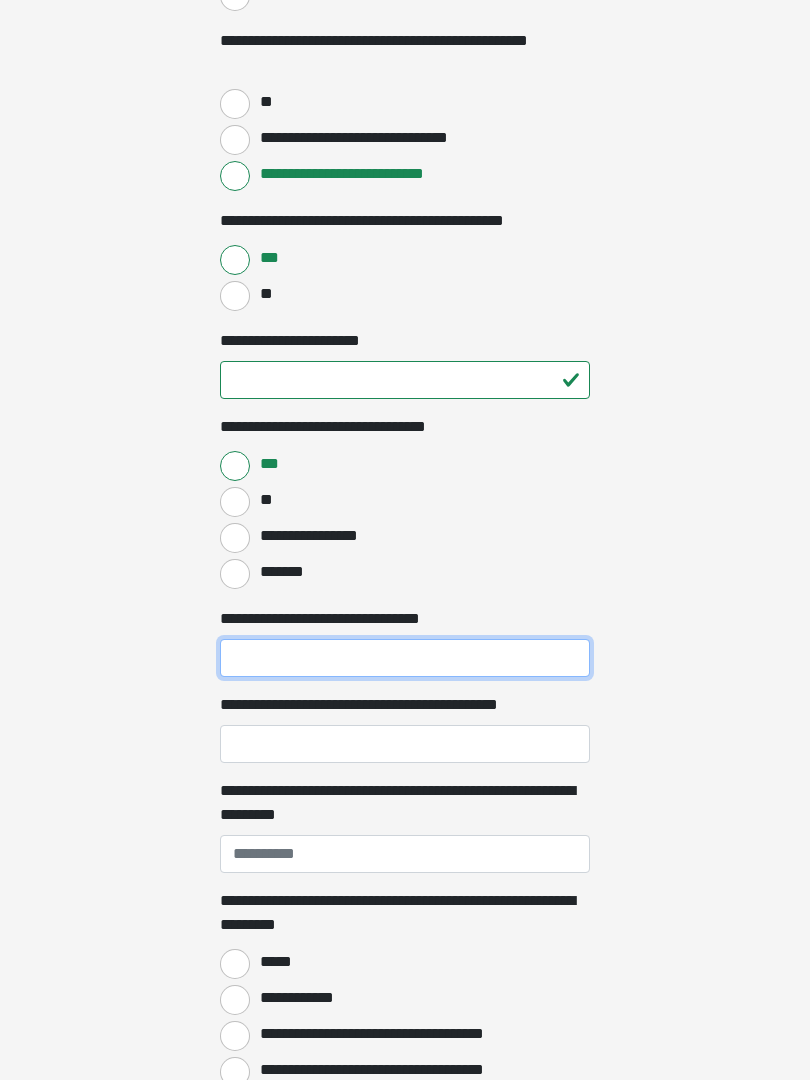click on "**********" at bounding box center (405, 658) 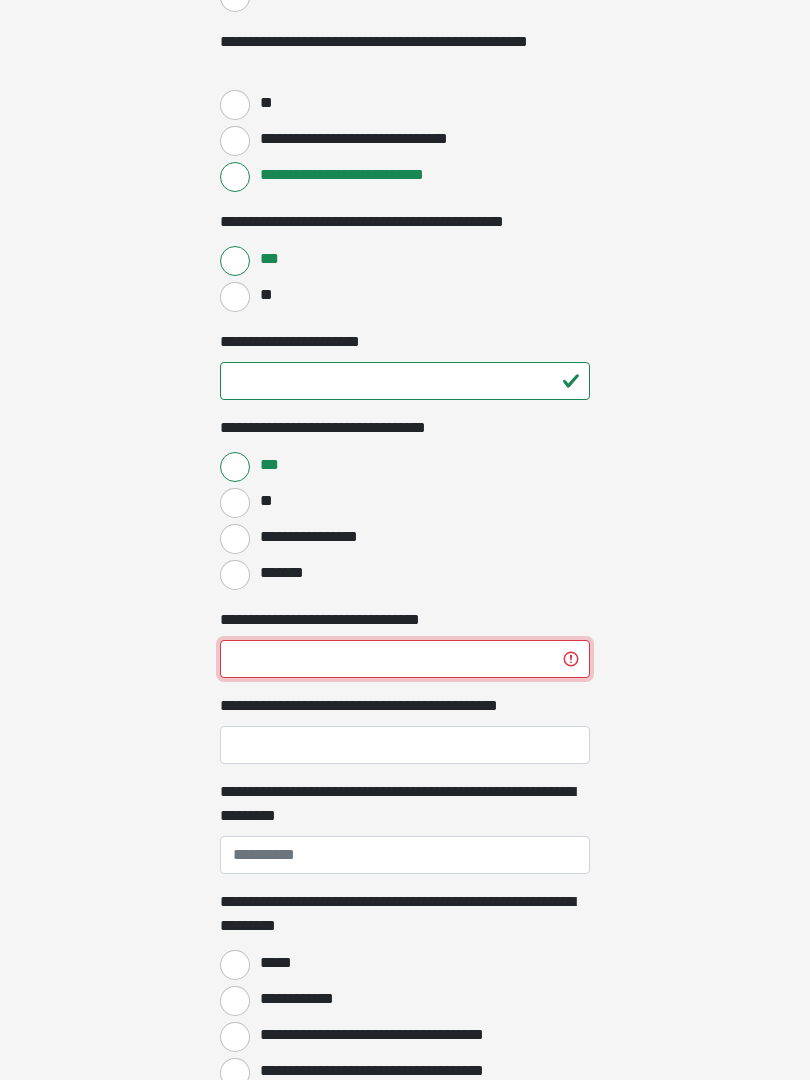 type on "**" 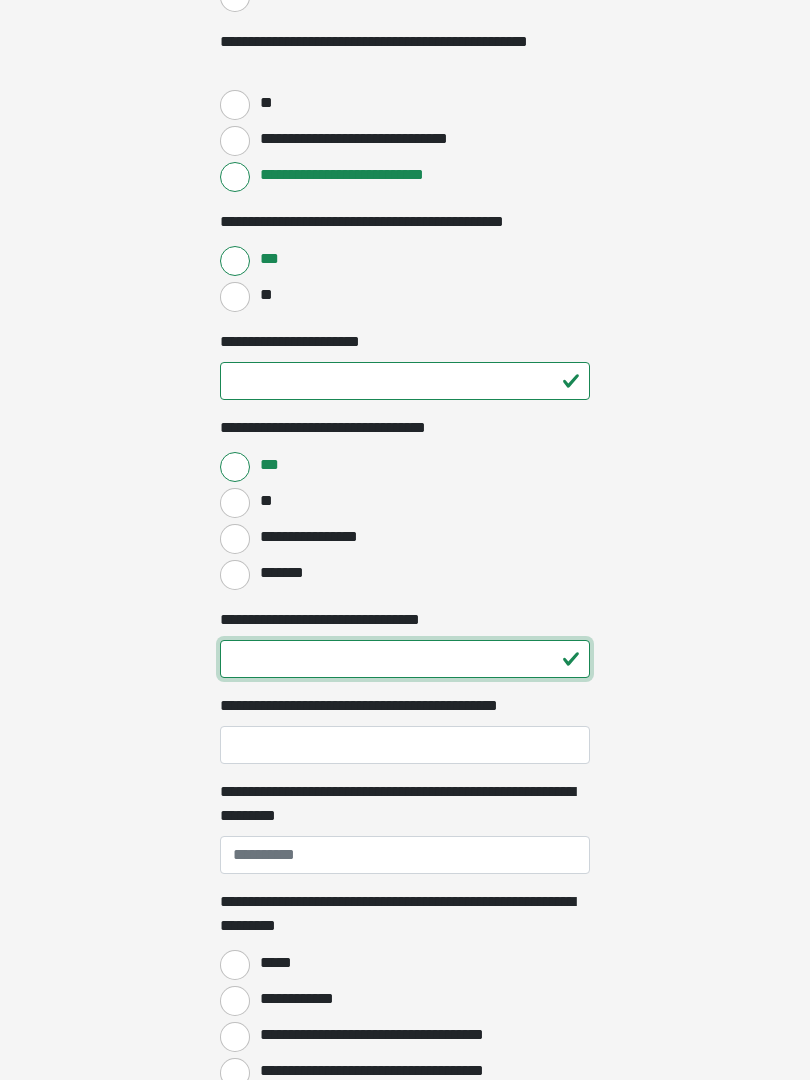 type 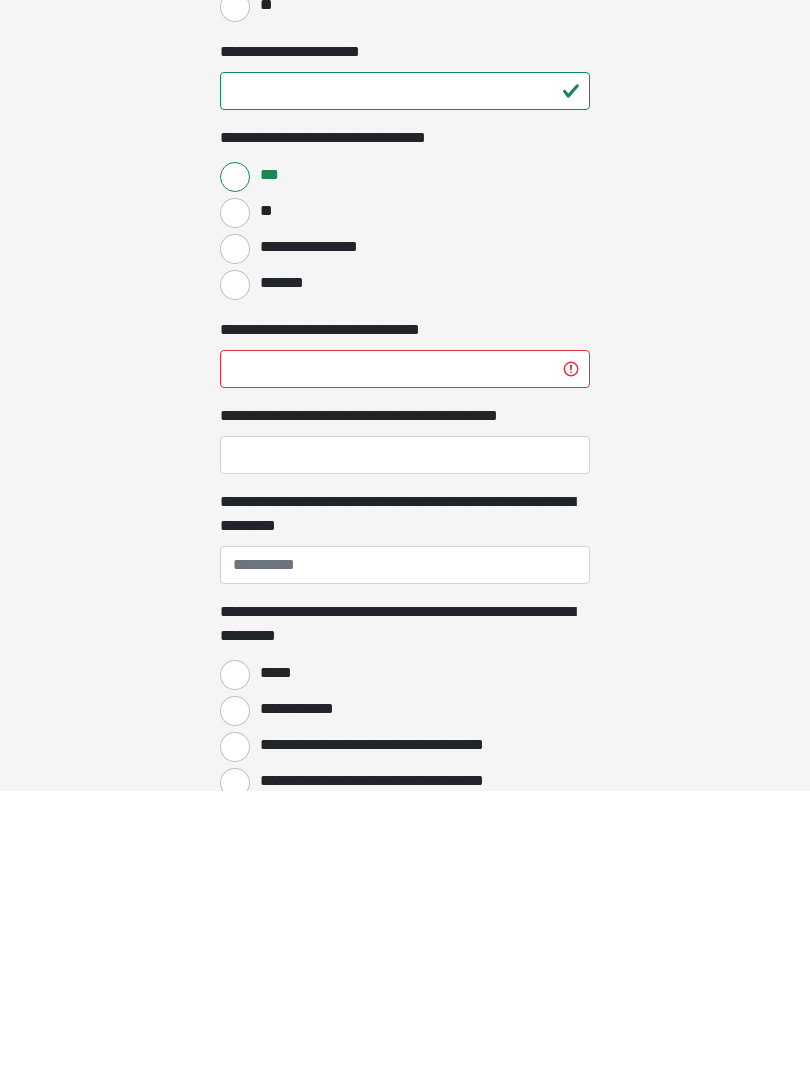 click on "**********" at bounding box center [405, 745] 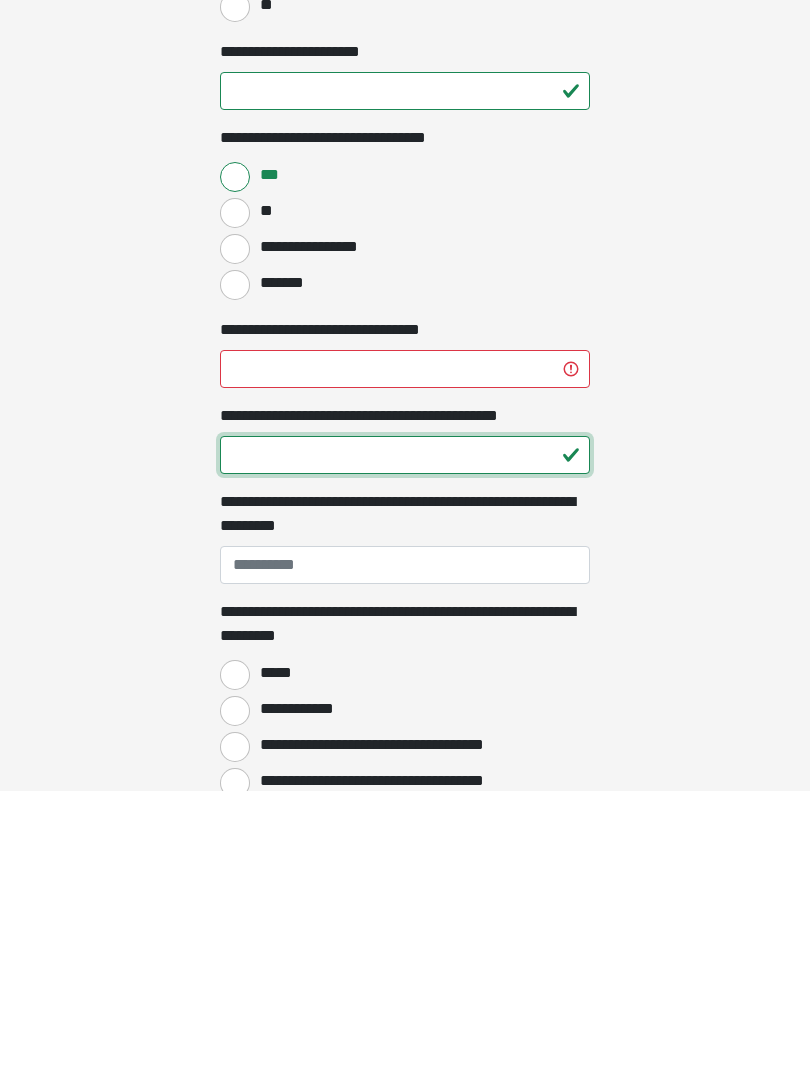type on "**" 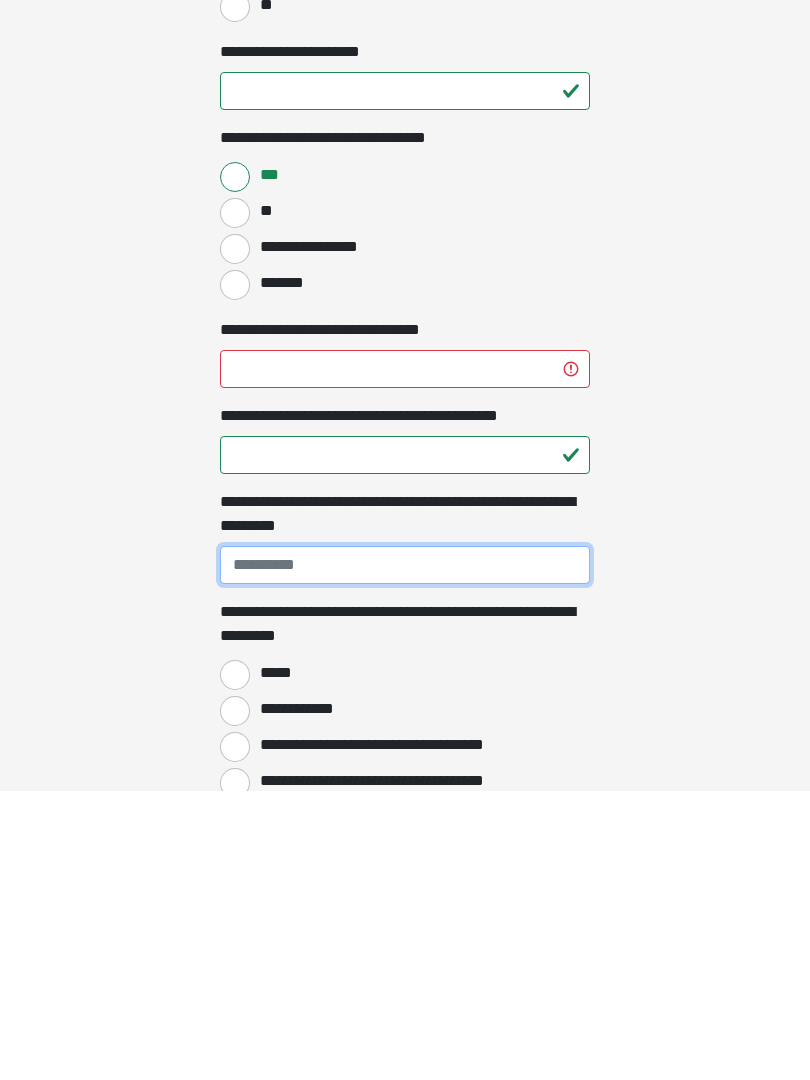 click on "**********" at bounding box center [405, 855] 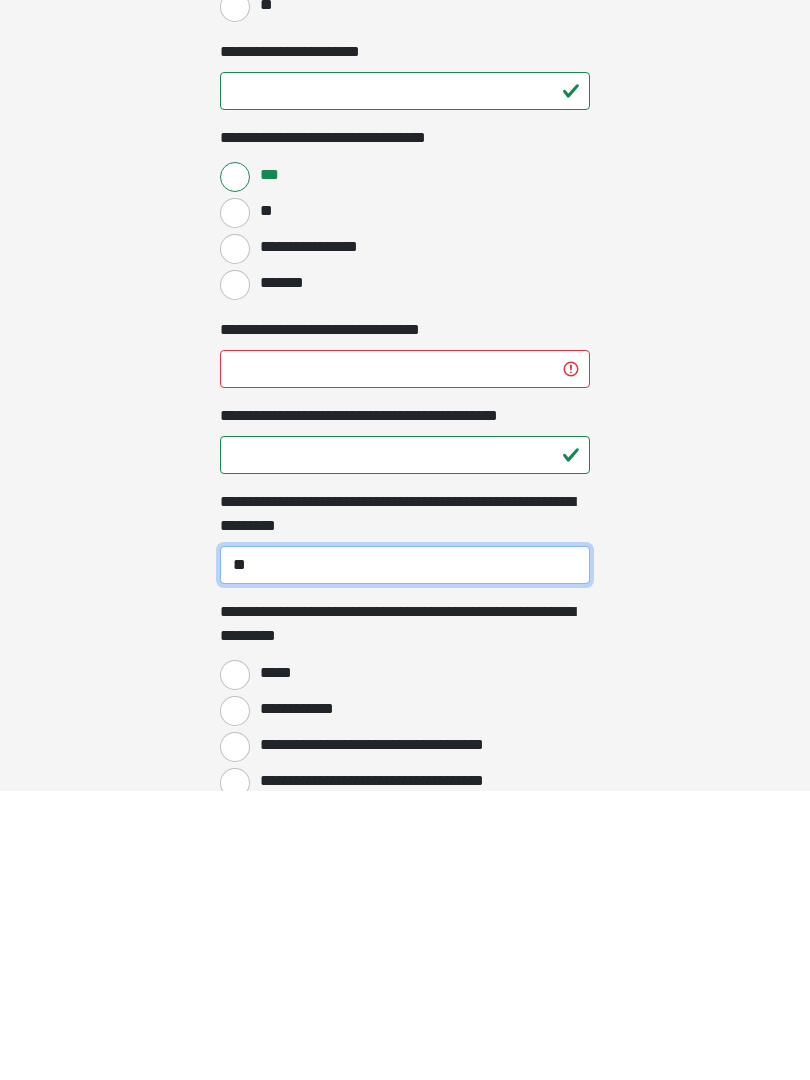 type on "*" 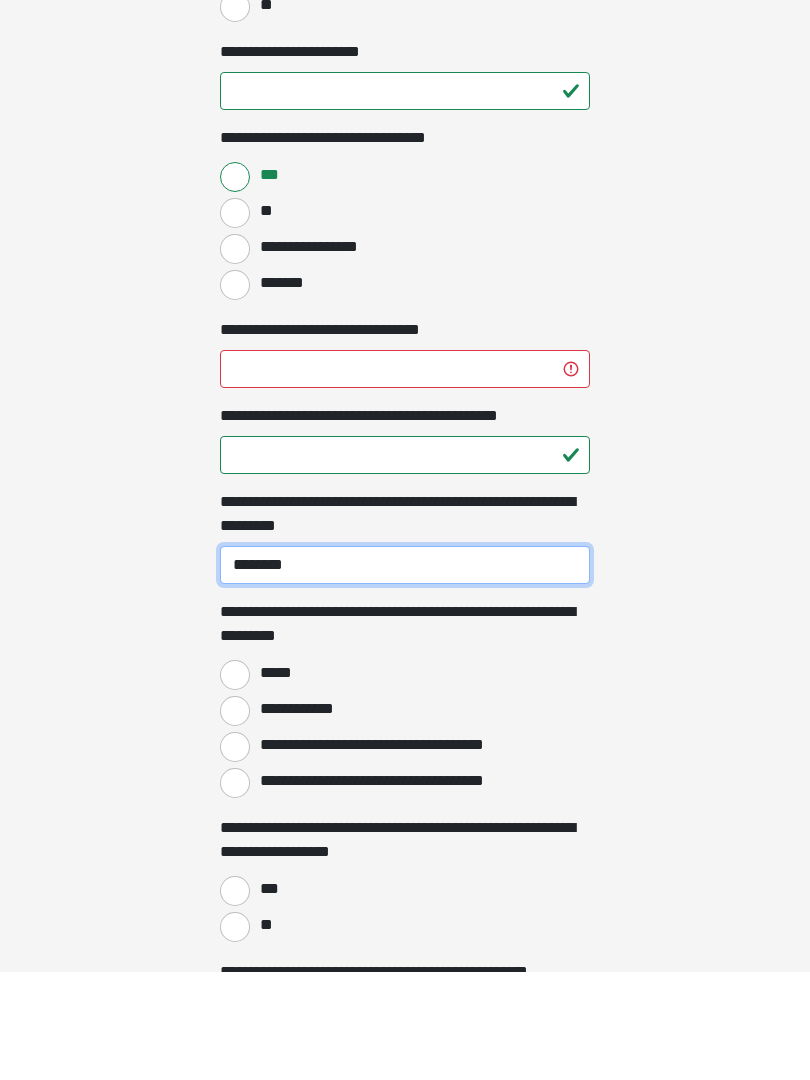 scroll, scrollTop: 1257, scrollLeft: 0, axis: vertical 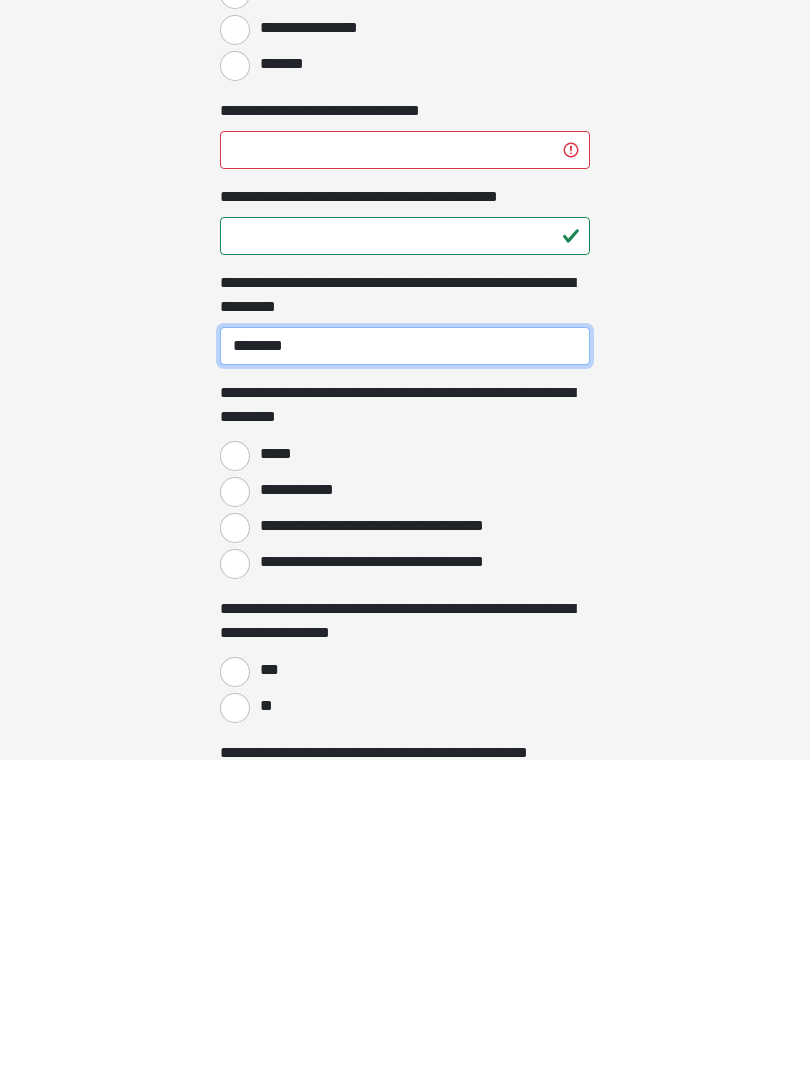 type on "********" 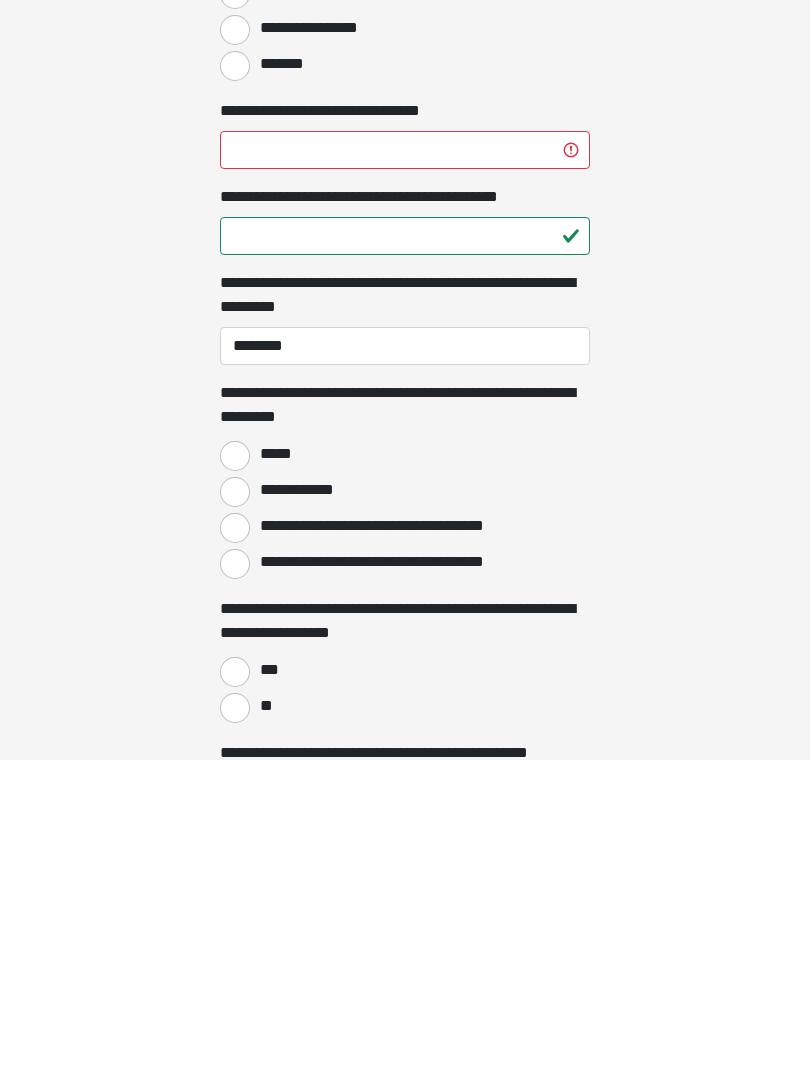 click on "*****" at bounding box center [235, 776] 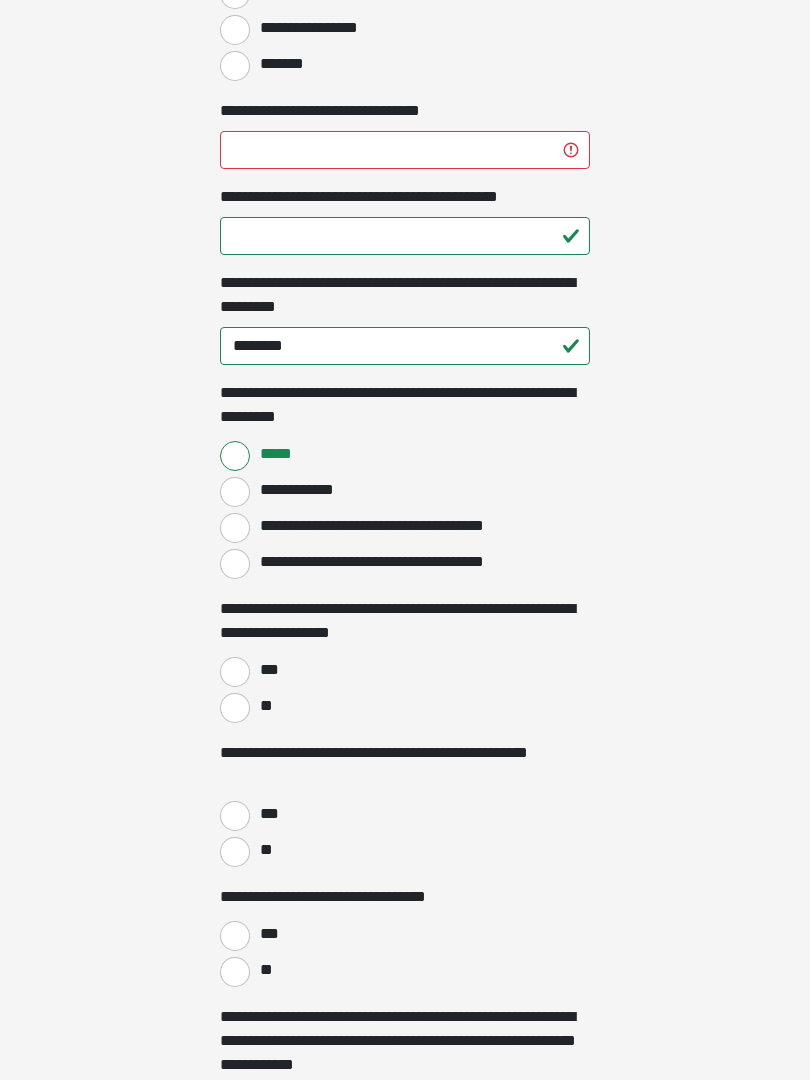 click on "***" at bounding box center [235, 672] 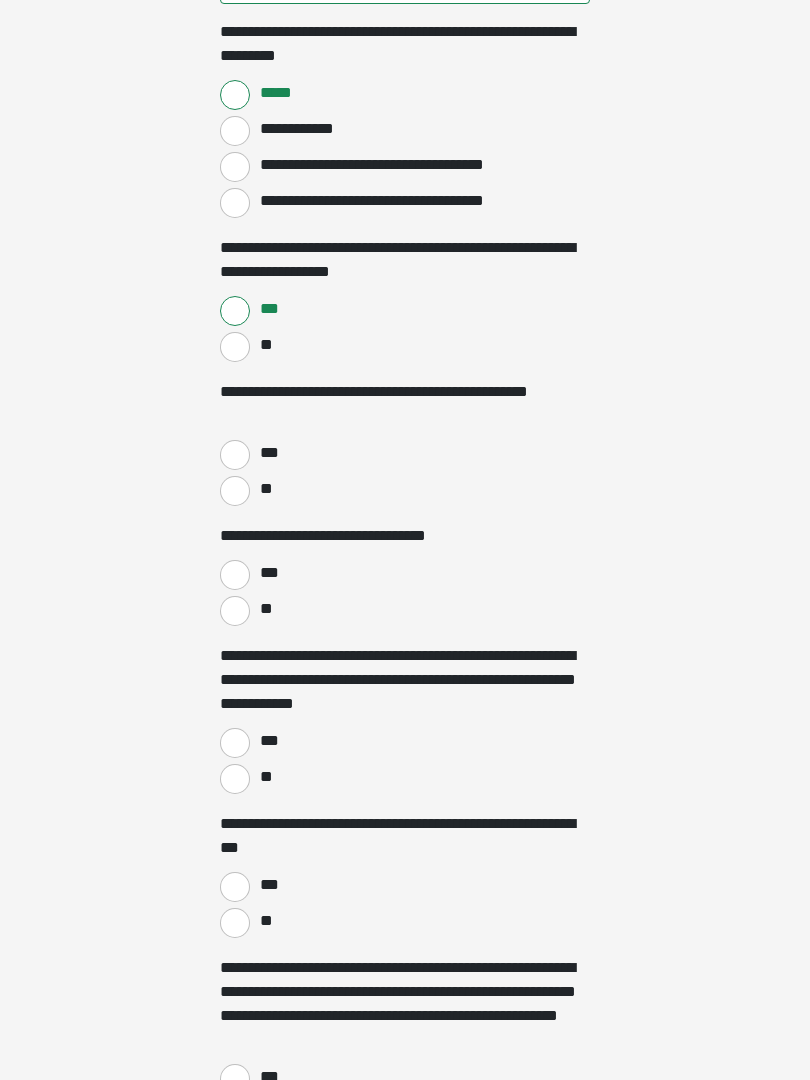 scroll, scrollTop: 1938, scrollLeft: 0, axis: vertical 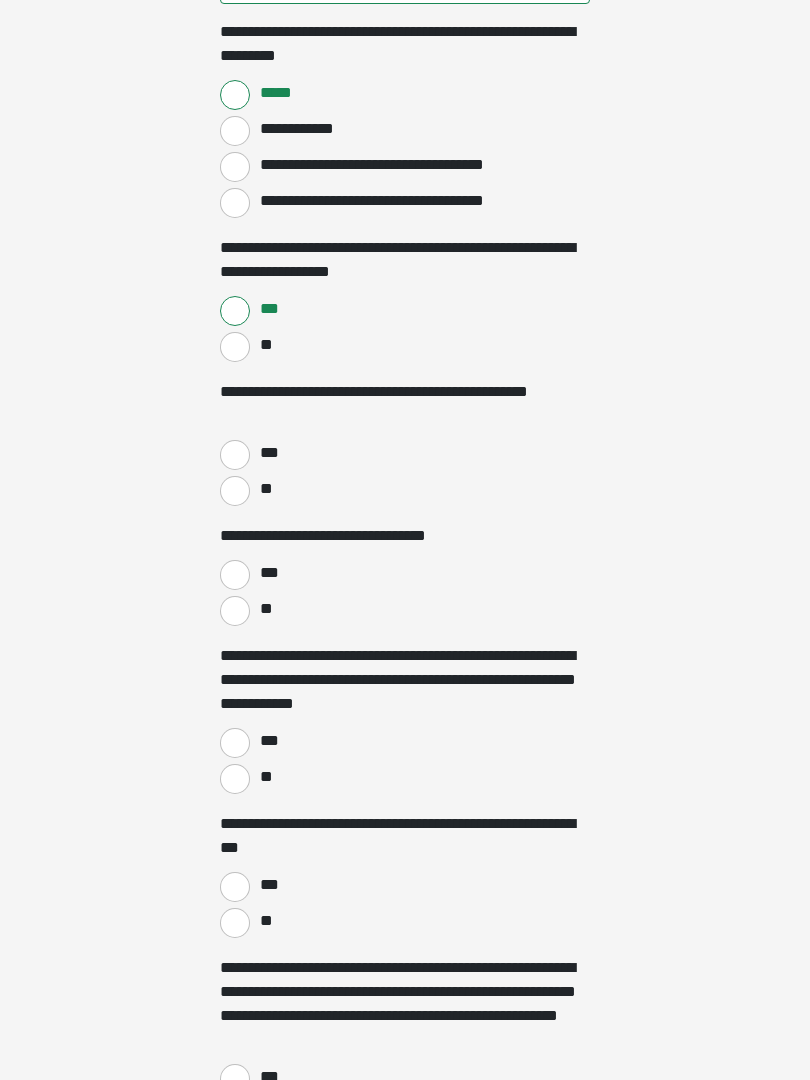 click on "**" at bounding box center (235, 491) 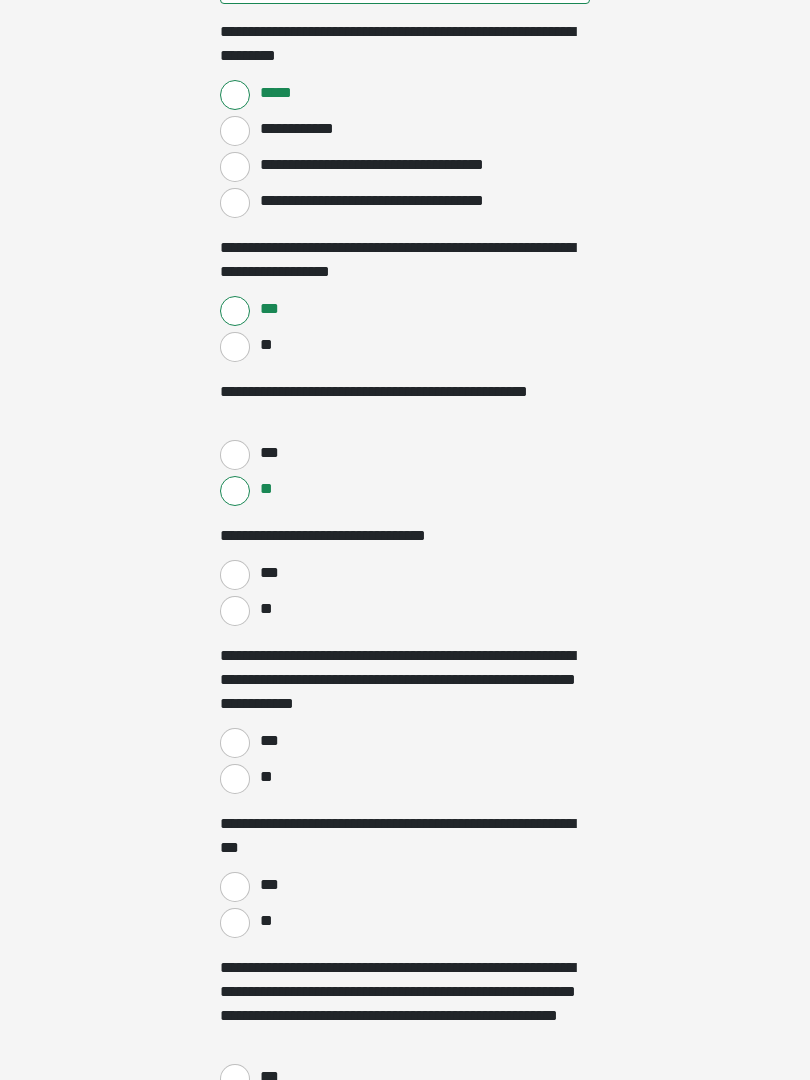 click on "**" at bounding box center (235, 611) 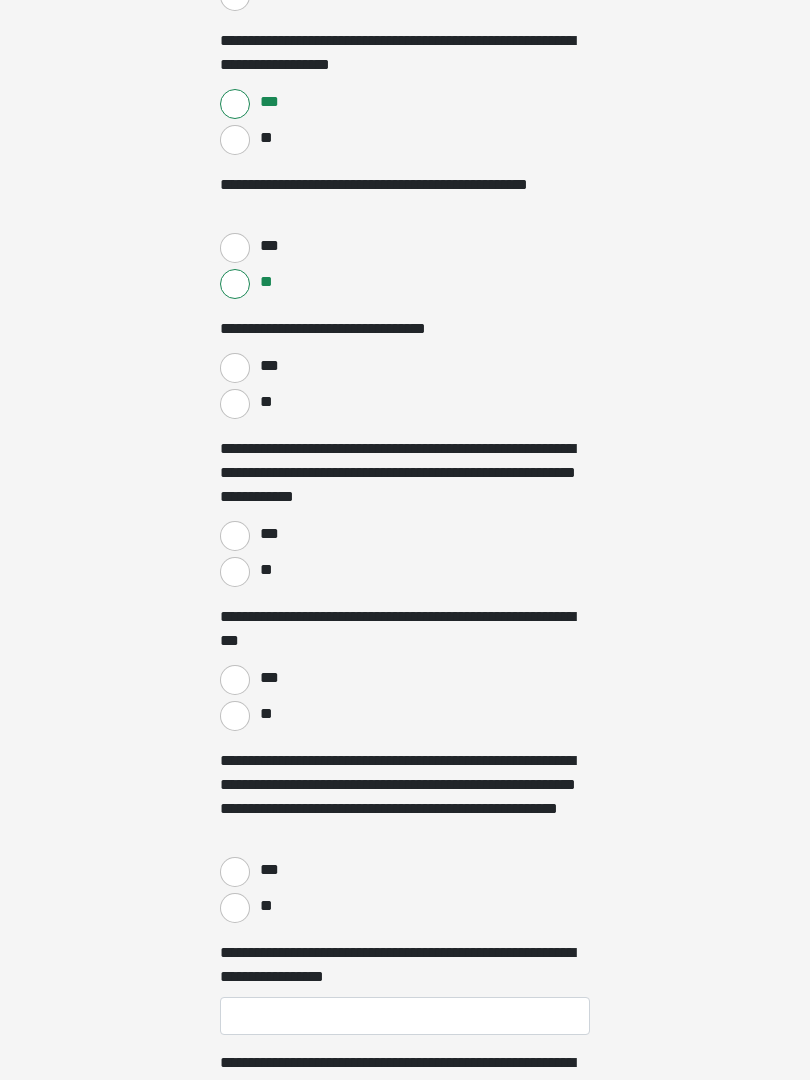 scroll, scrollTop: 2172, scrollLeft: 0, axis: vertical 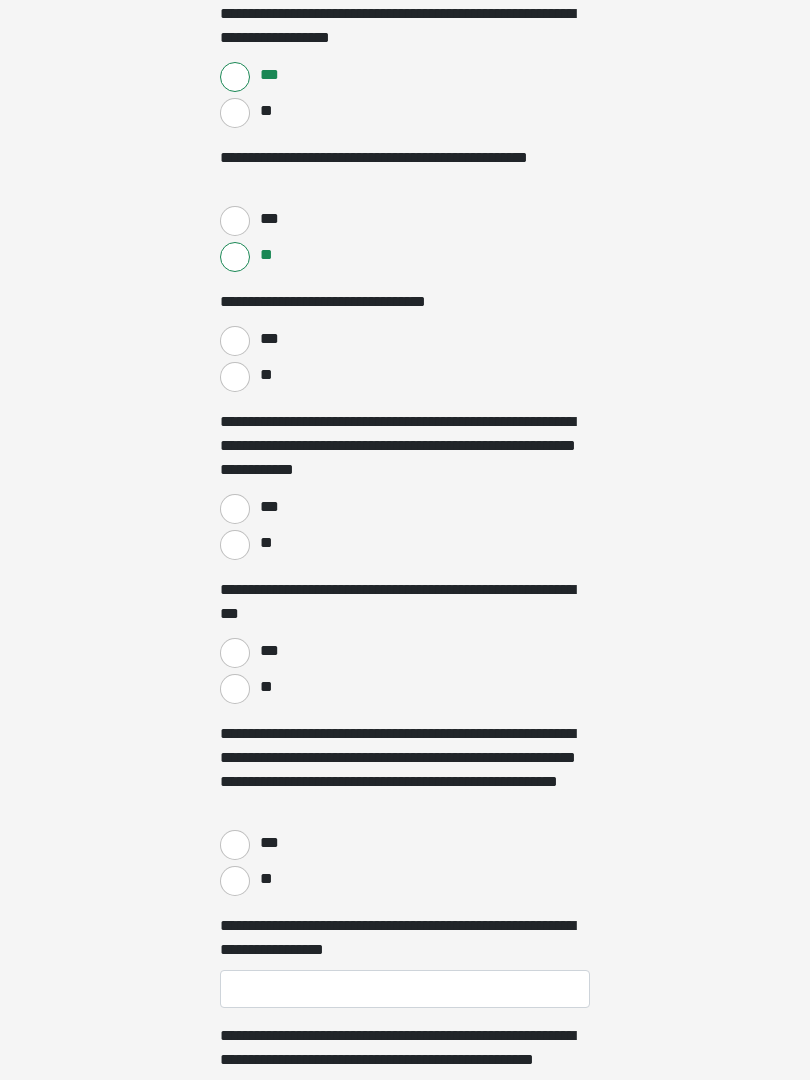 click on "**" at bounding box center [235, 545] 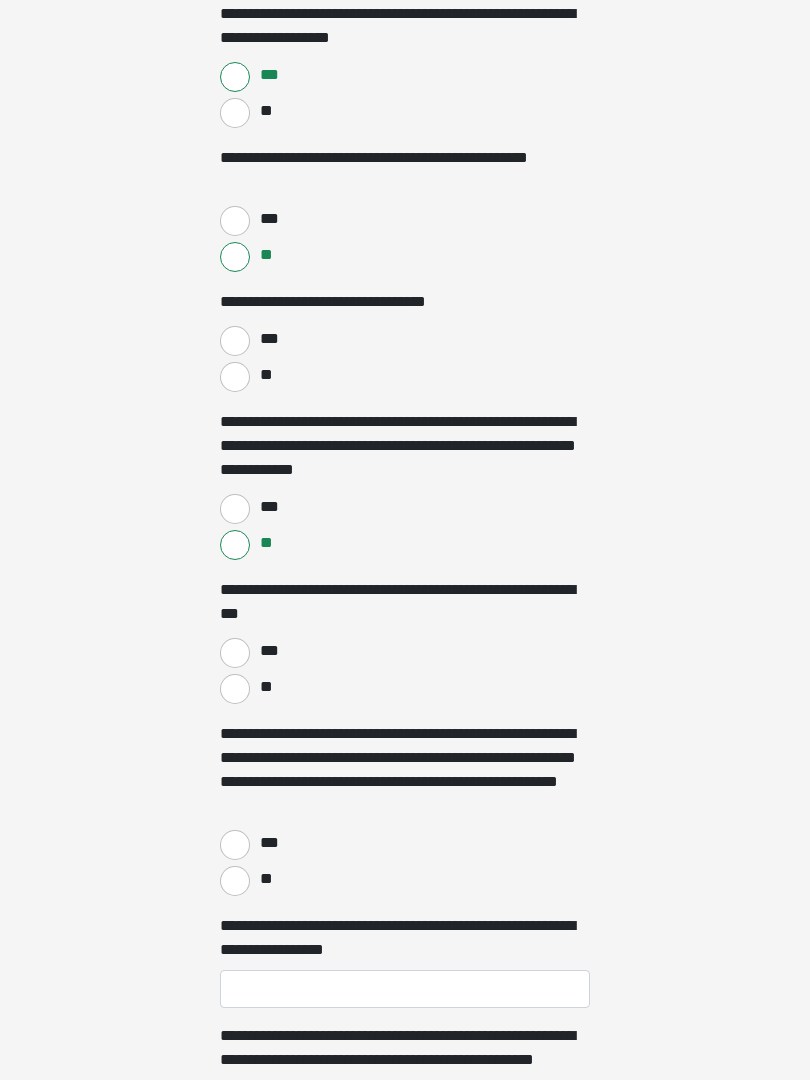 click on "***" at bounding box center [235, 653] 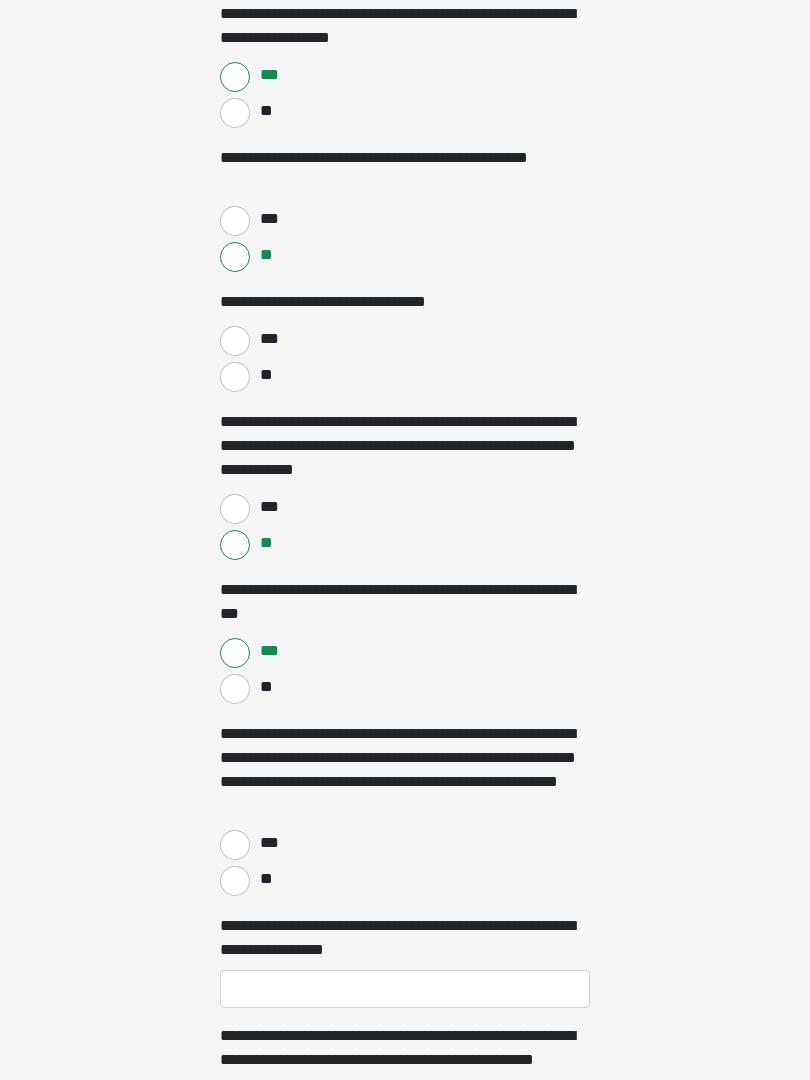 click on "**" at bounding box center [235, 881] 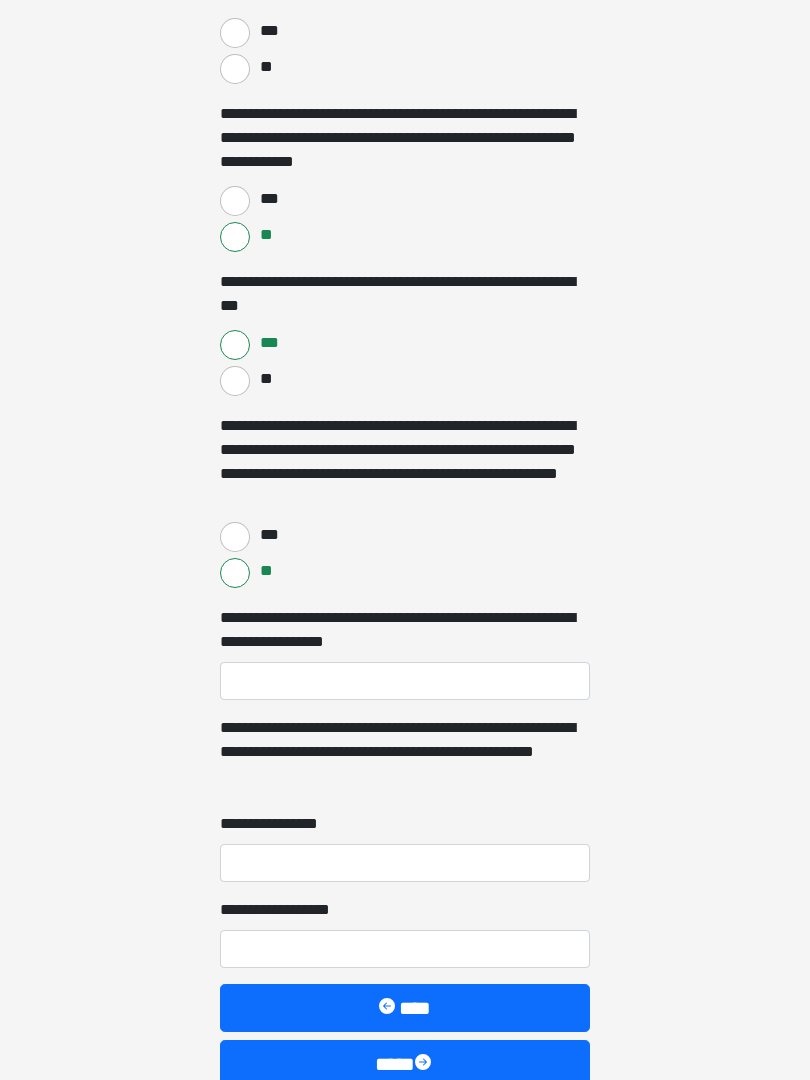scroll, scrollTop: 2481, scrollLeft: 0, axis: vertical 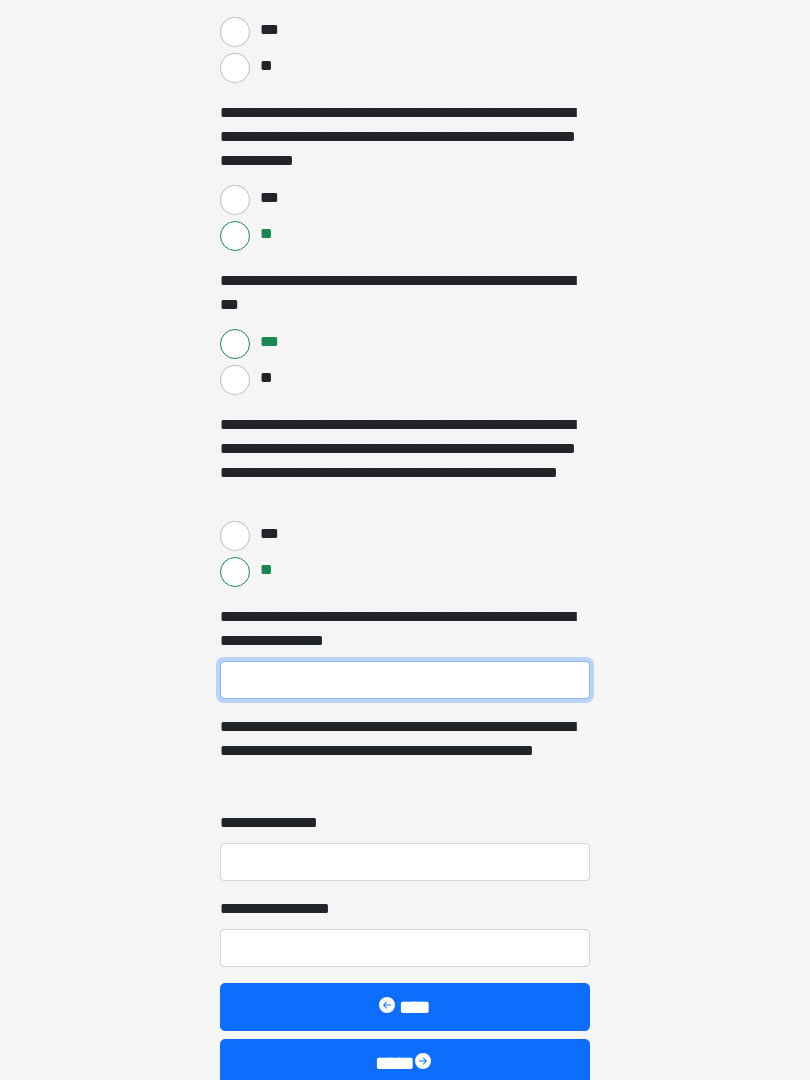 click on "**********" at bounding box center (405, 680) 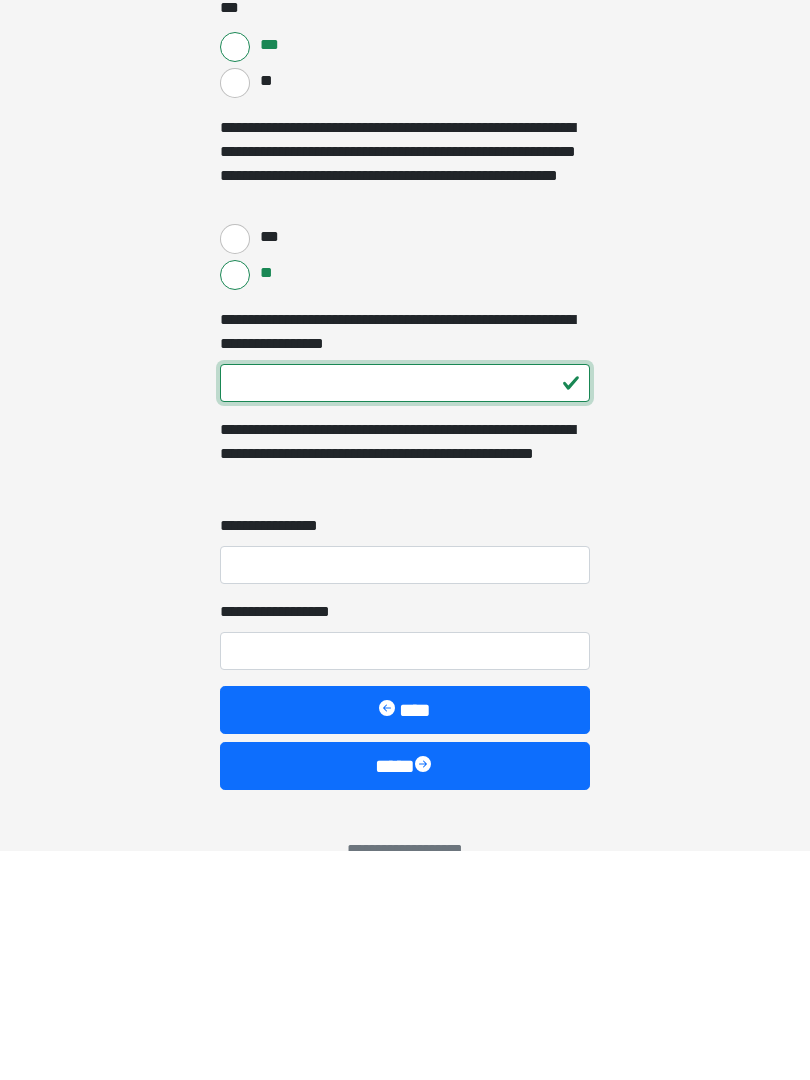 scroll, scrollTop: 2554, scrollLeft: 0, axis: vertical 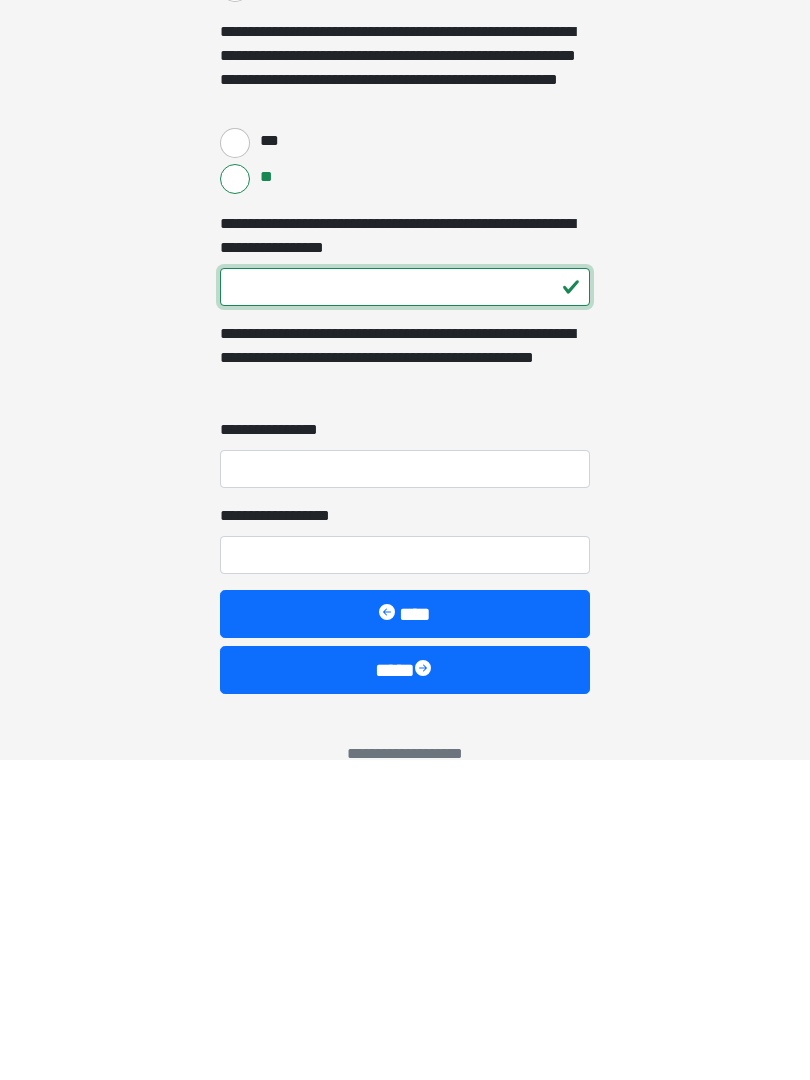 type on "***" 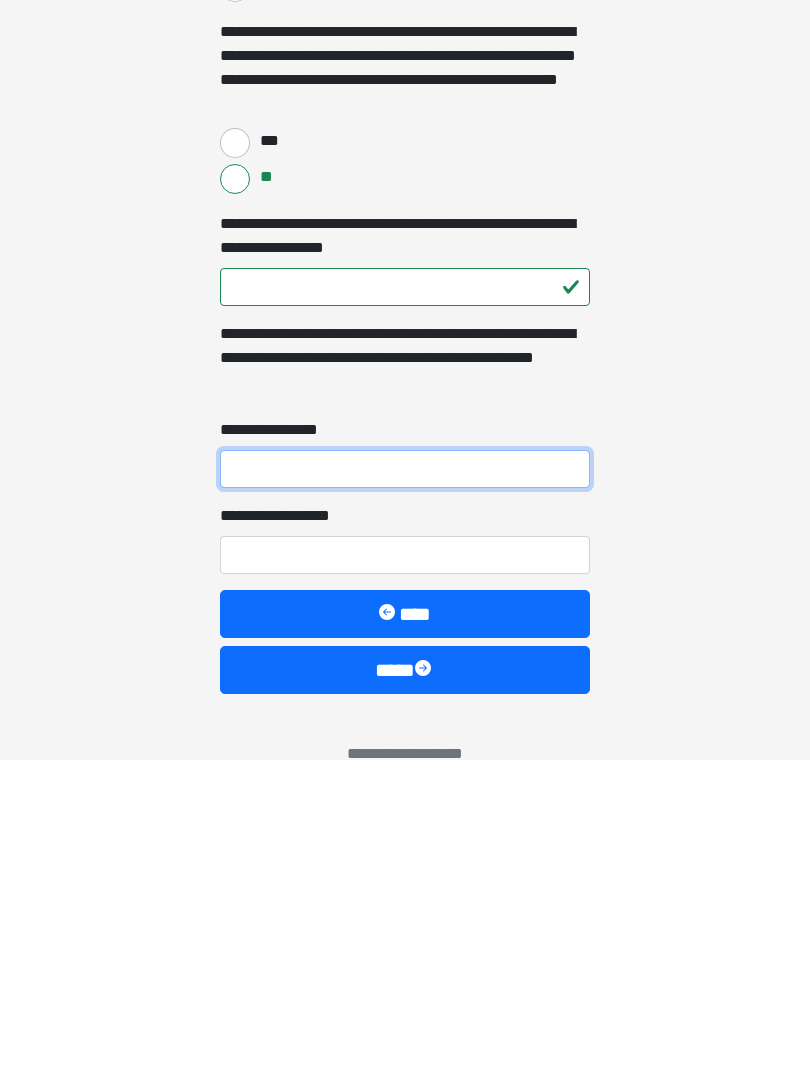 click on "**********" at bounding box center [405, 789] 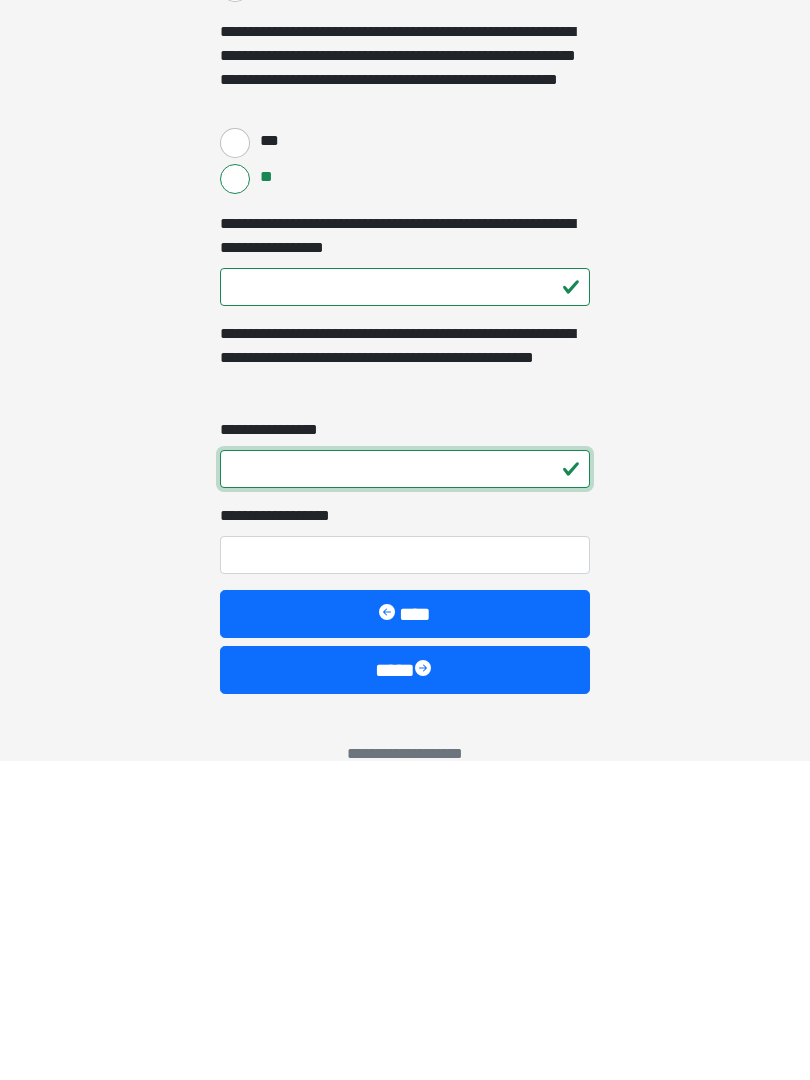 type on "*" 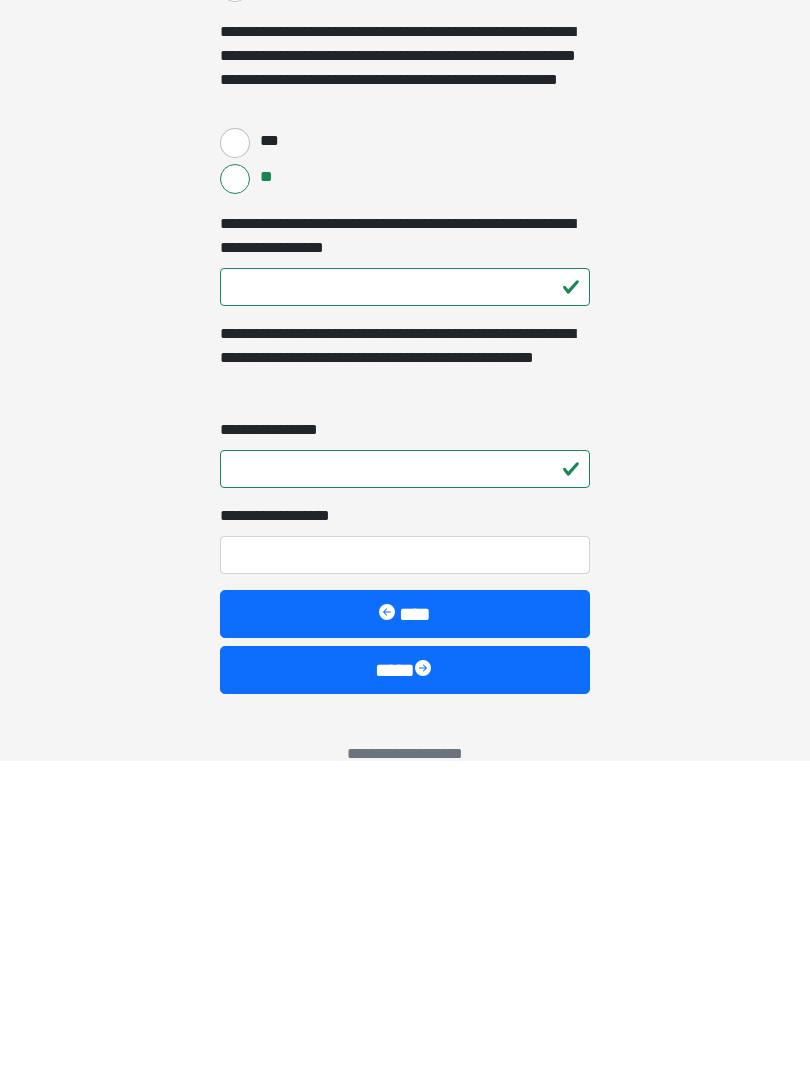 click on "**********" at bounding box center [405, 875] 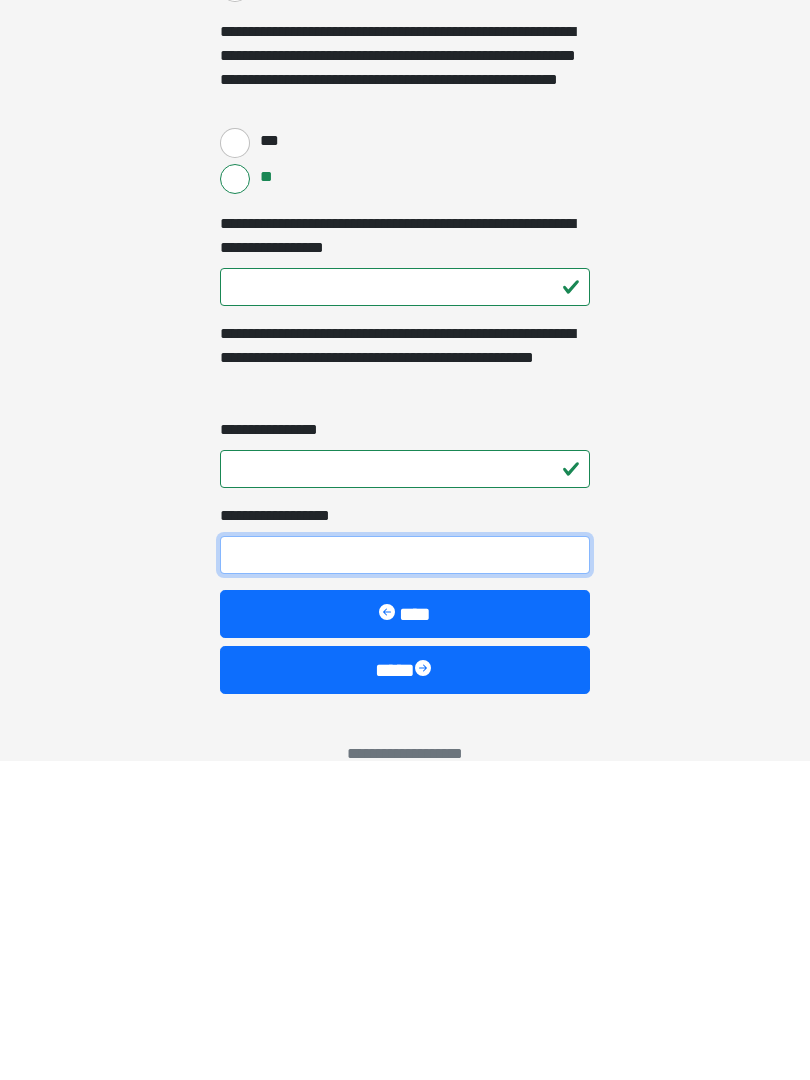 type on "*" 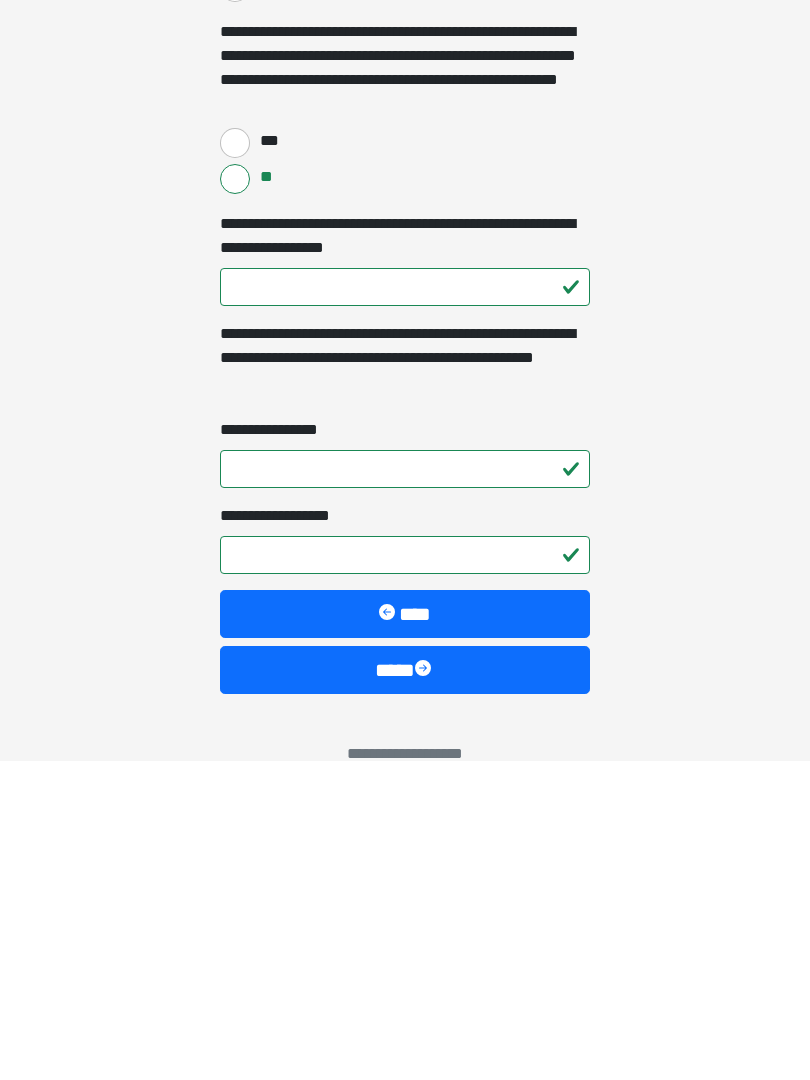 click on "****" at bounding box center [405, 990] 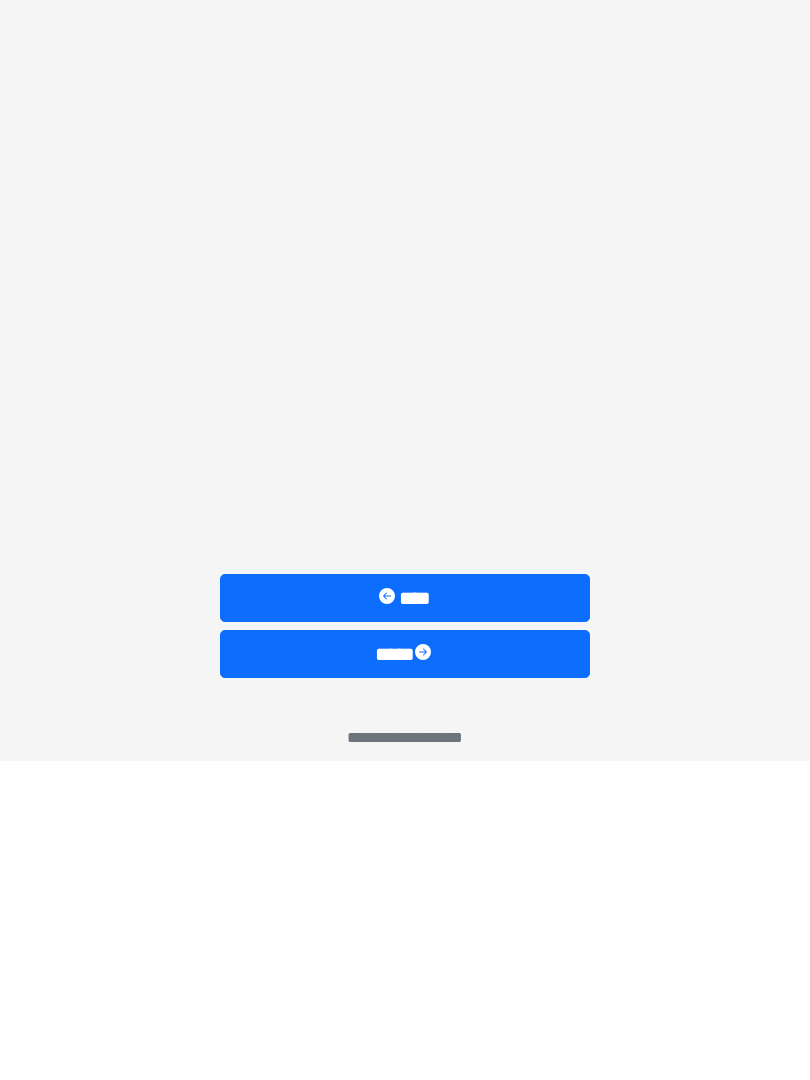 scroll, scrollTop: 0, scrollLeft: 0, axis: both 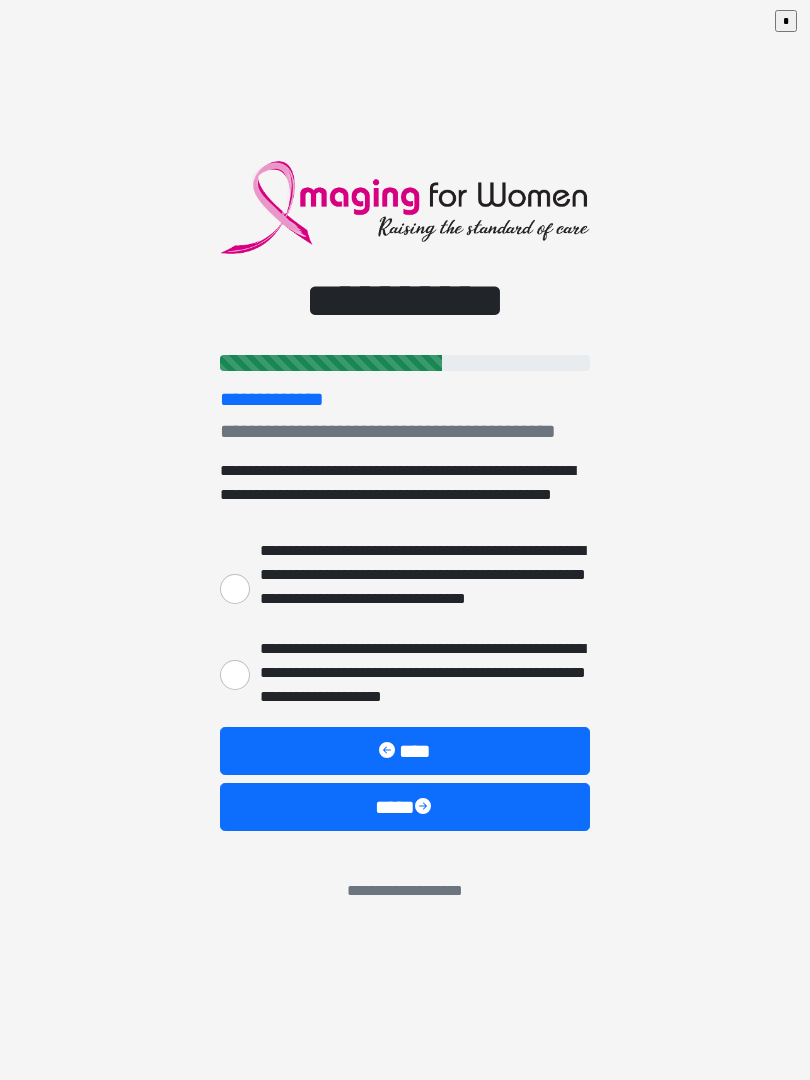 click on "**********" at bounding box center (235, 675) 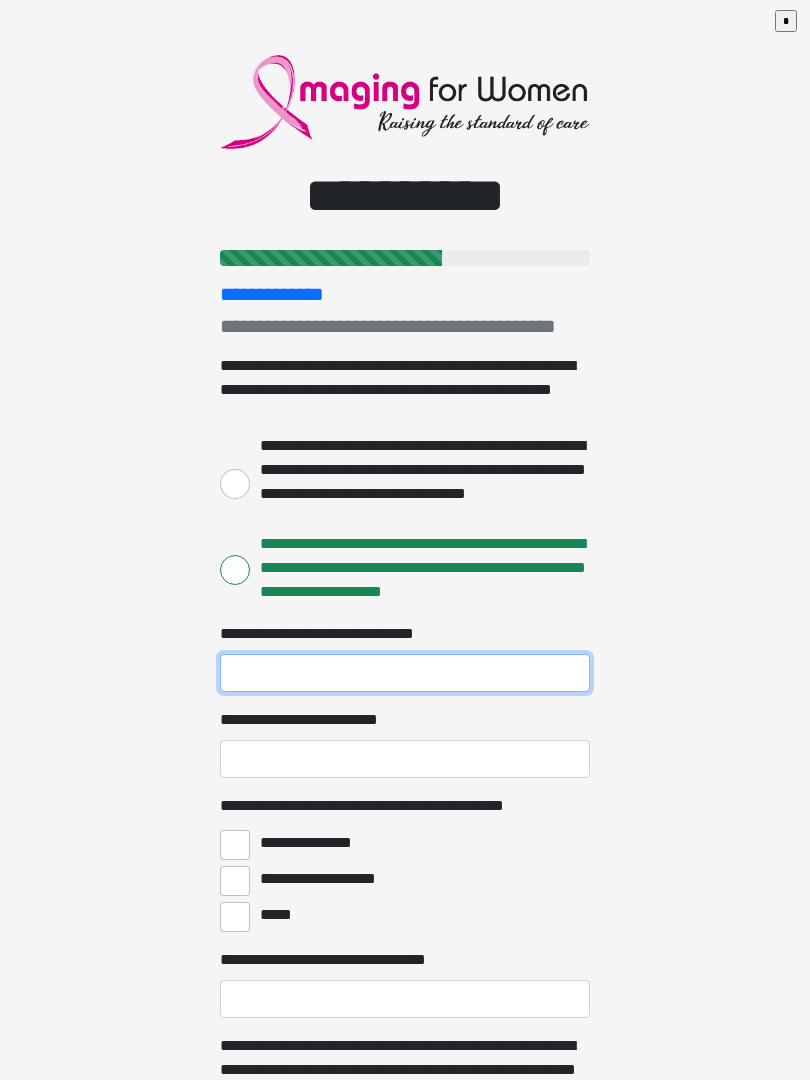 click on "**********" at bounding box center (405, 673) 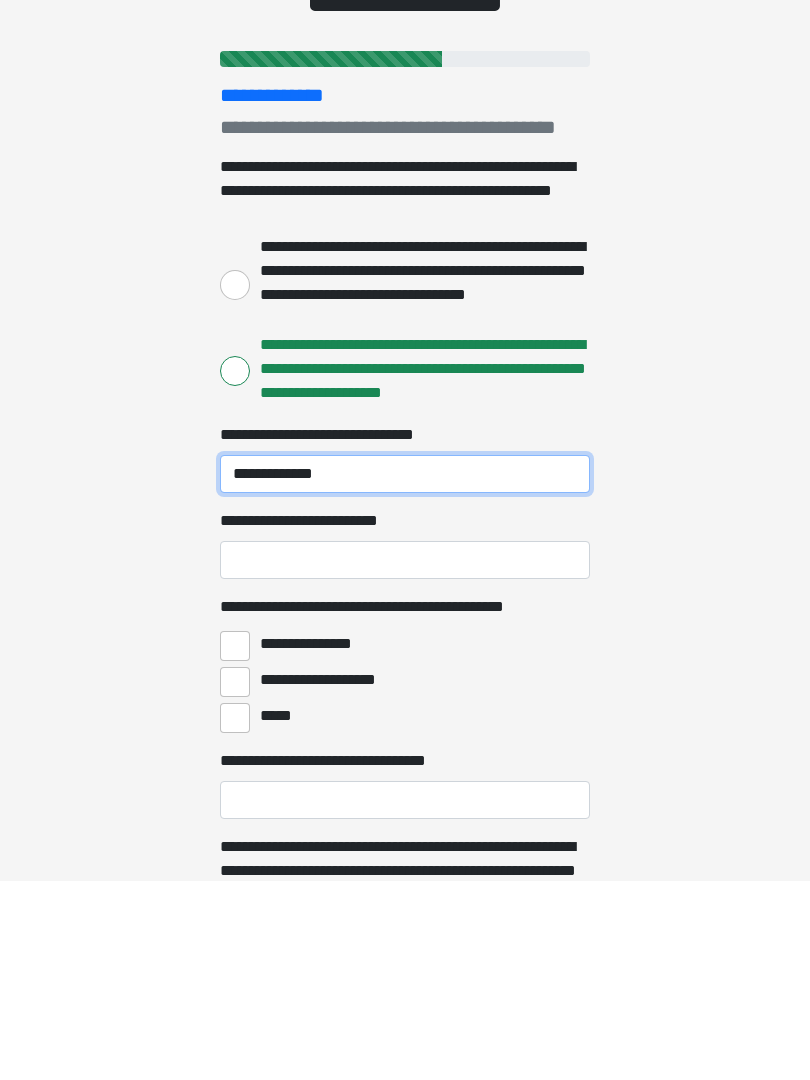 type on "**********" 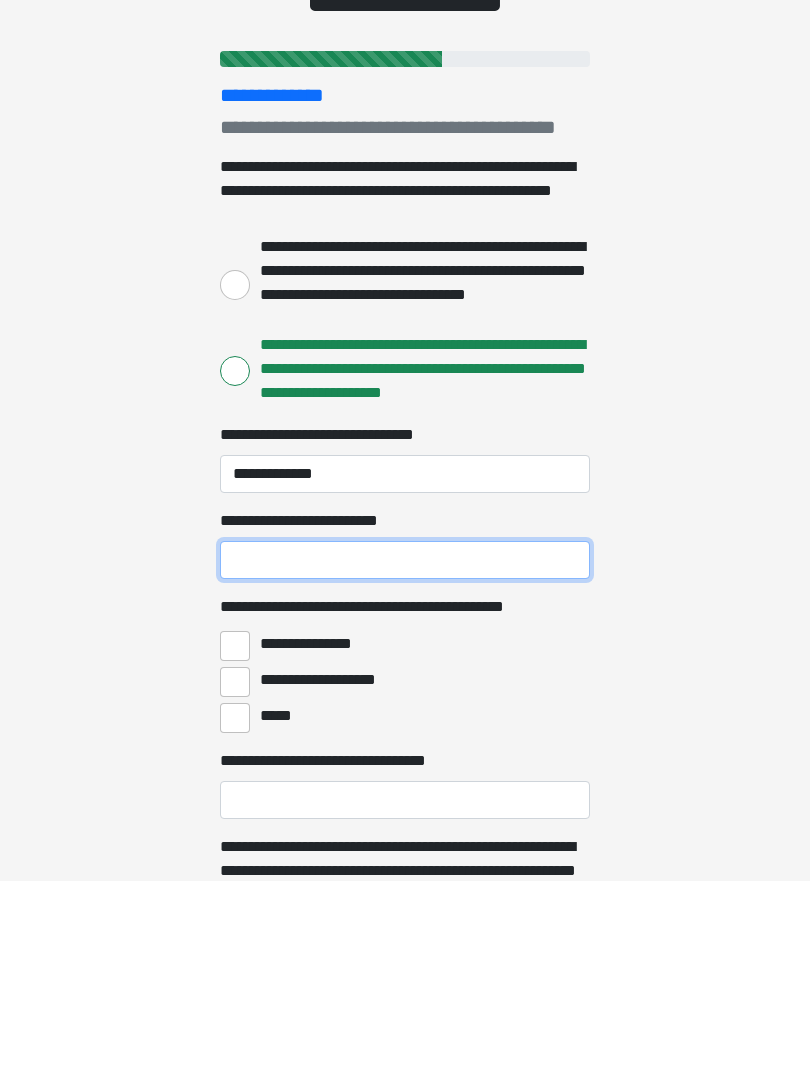 click on "**********" at bounding box center (405, 759) 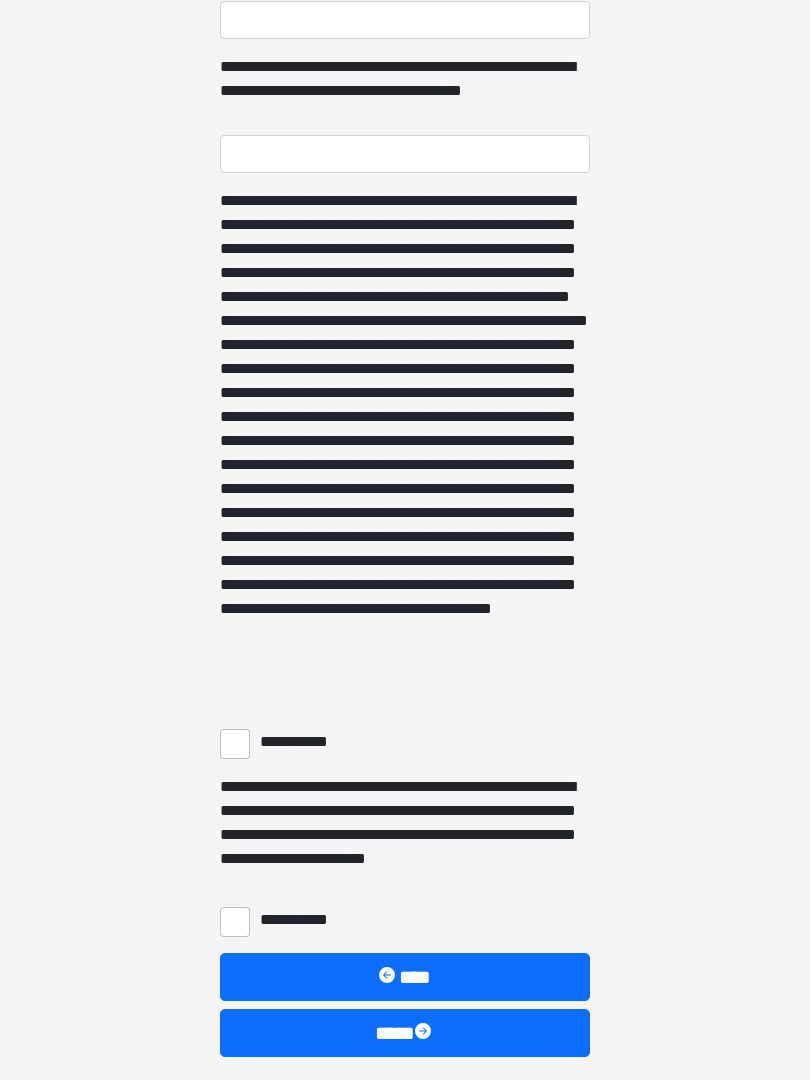 scroll, scrollTop: 1138, scrollLeft: 0, axis: vertical 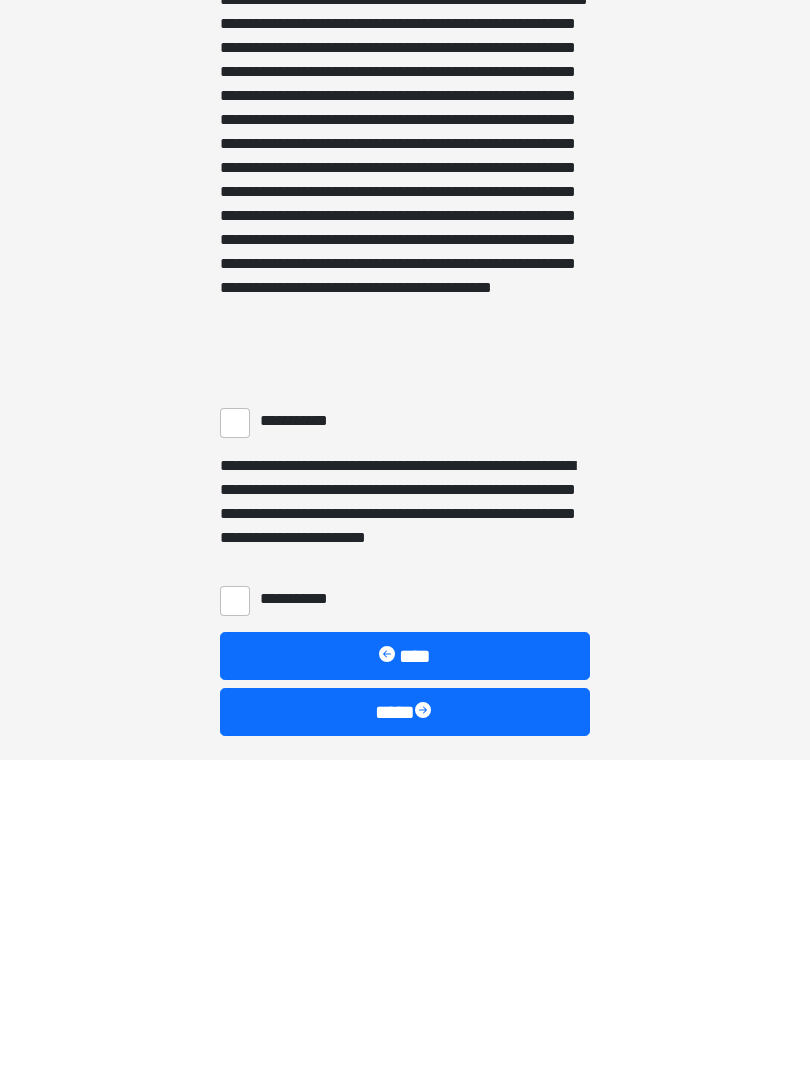 type on "******" 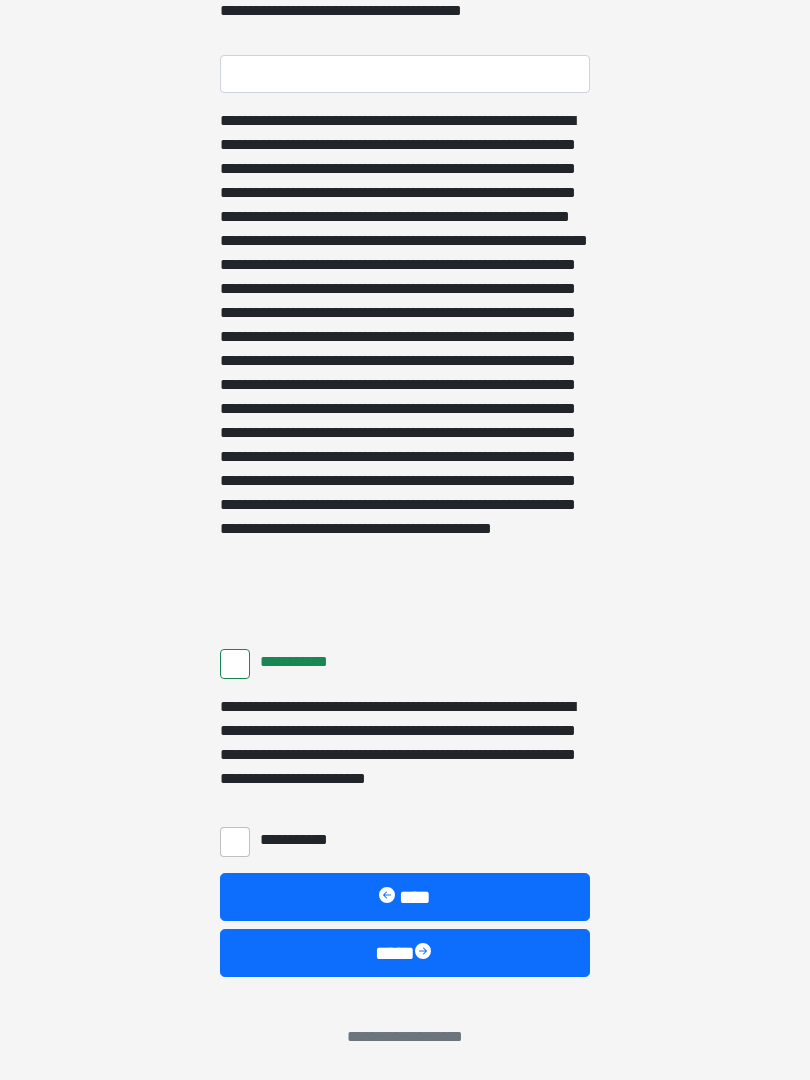 click on "****" at bounding box center (405, 953) 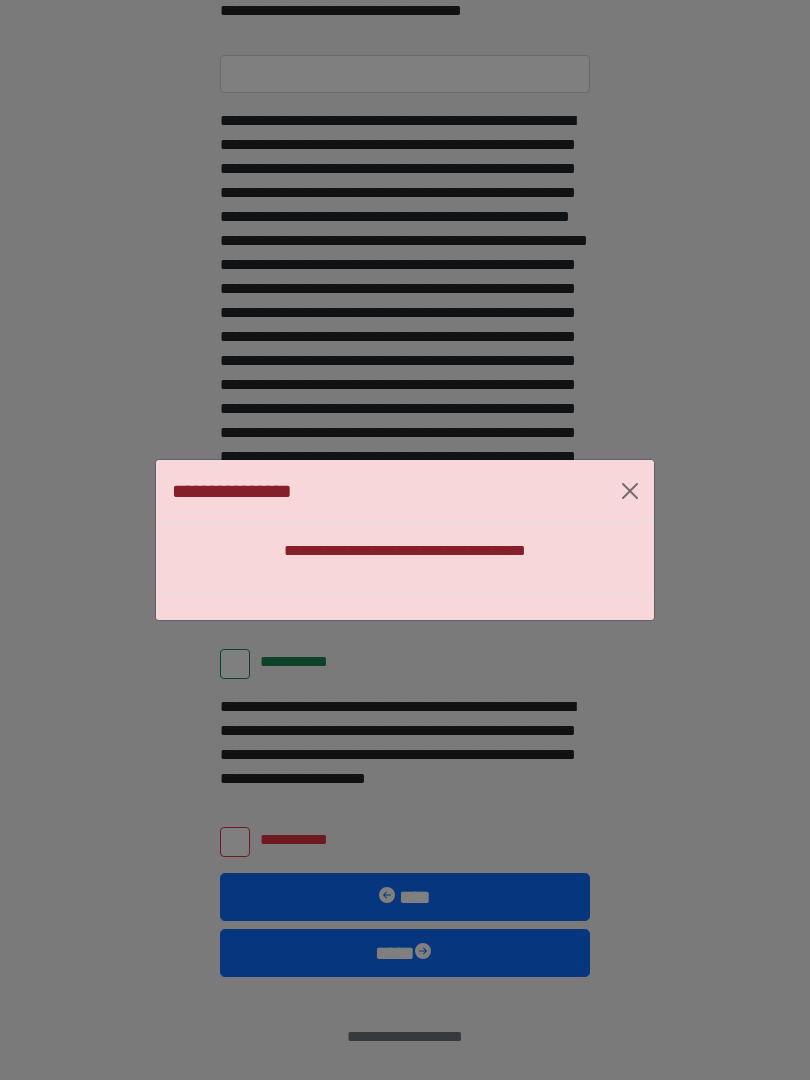 click on "**********" at bounding box center [405, 540] 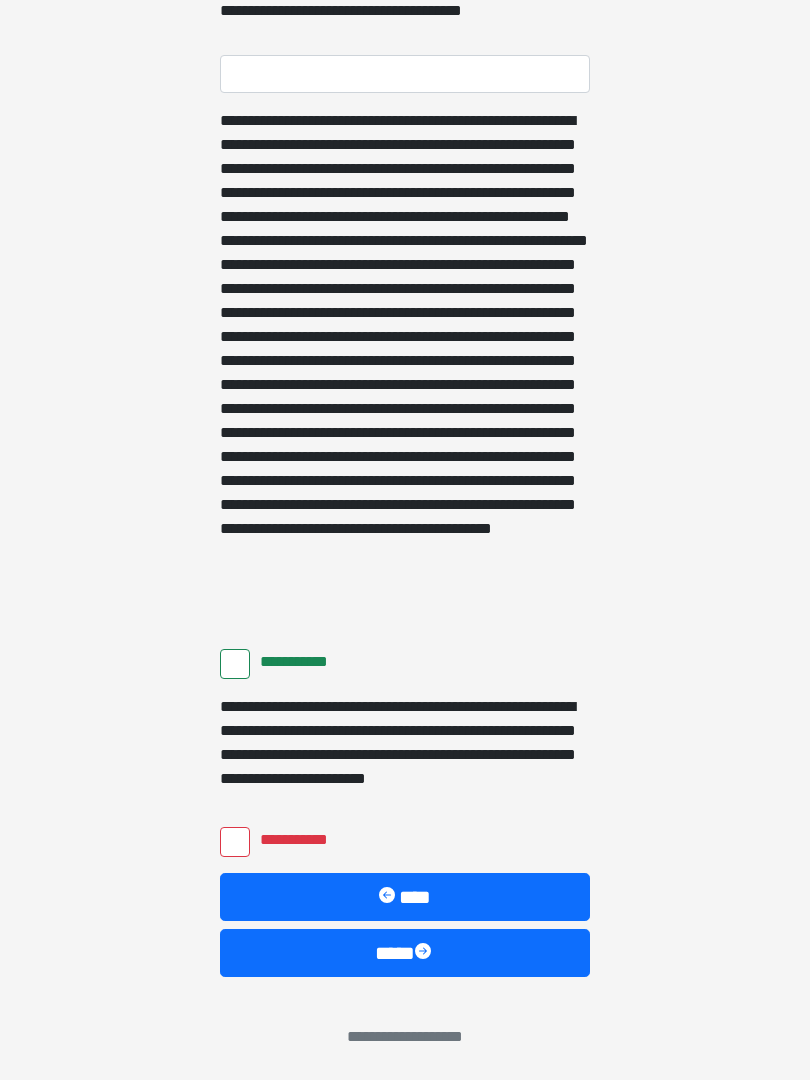 click on "**********" at bounding box center [235, 842] 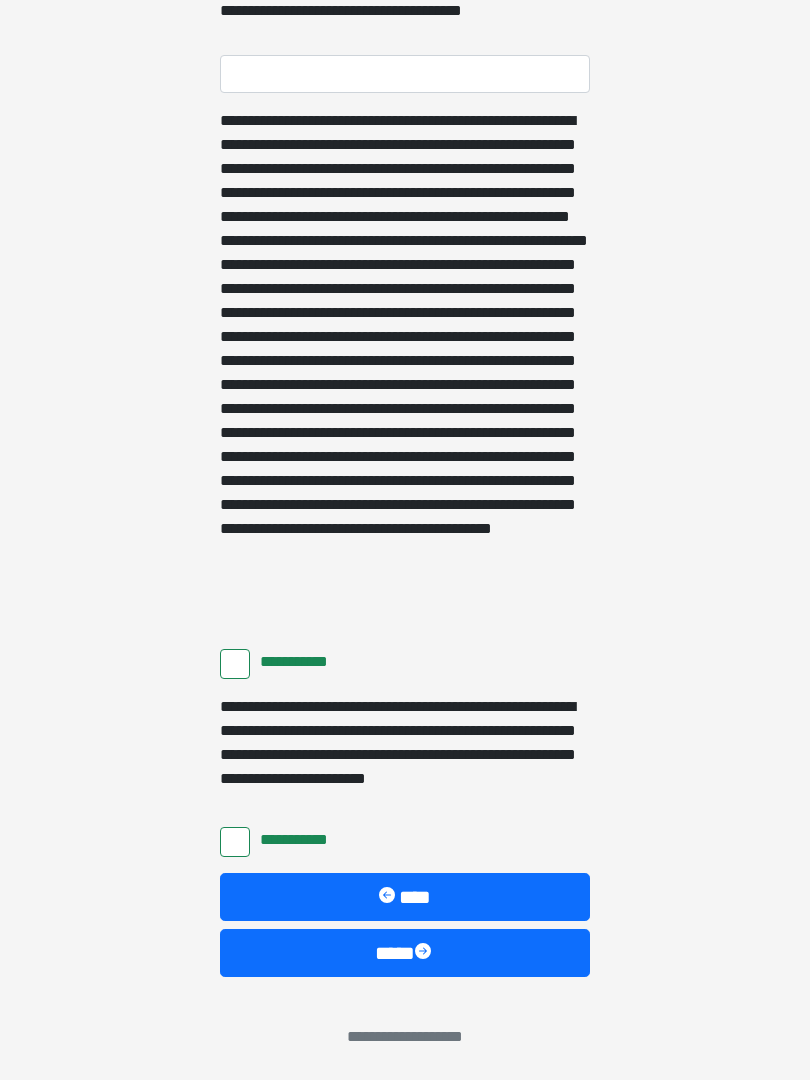 click on "****" at bounding box center [405, 953] 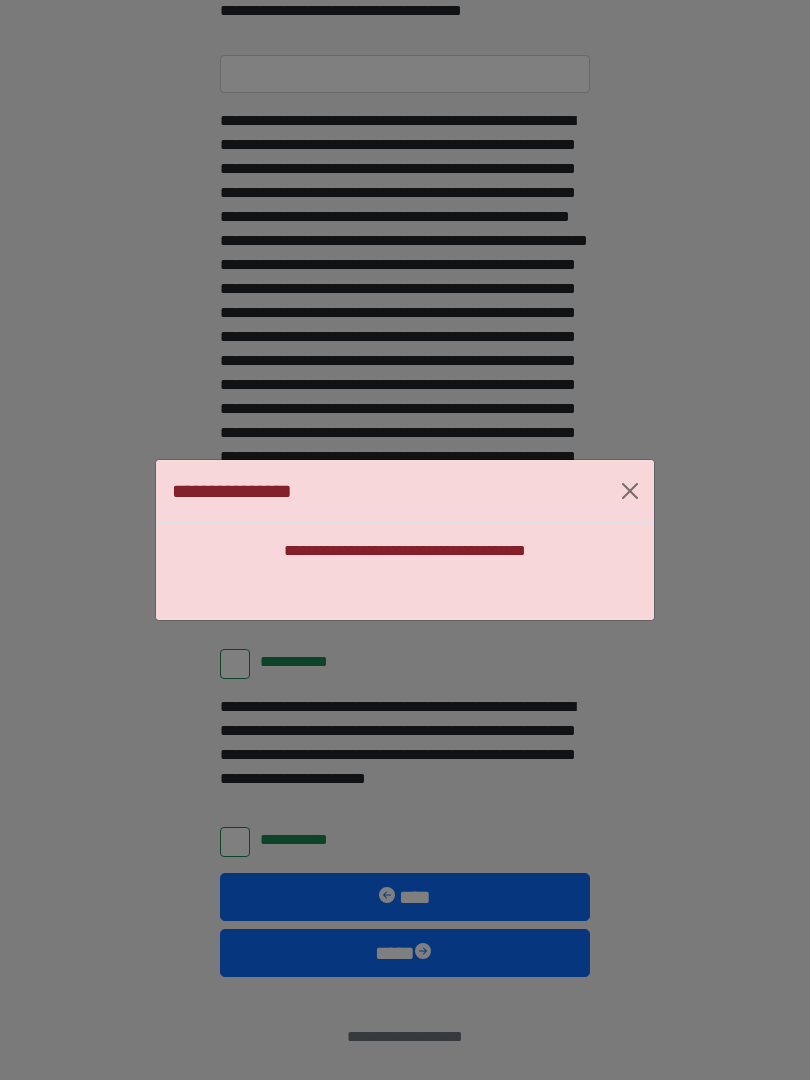 click at bounding box center [630, 491] 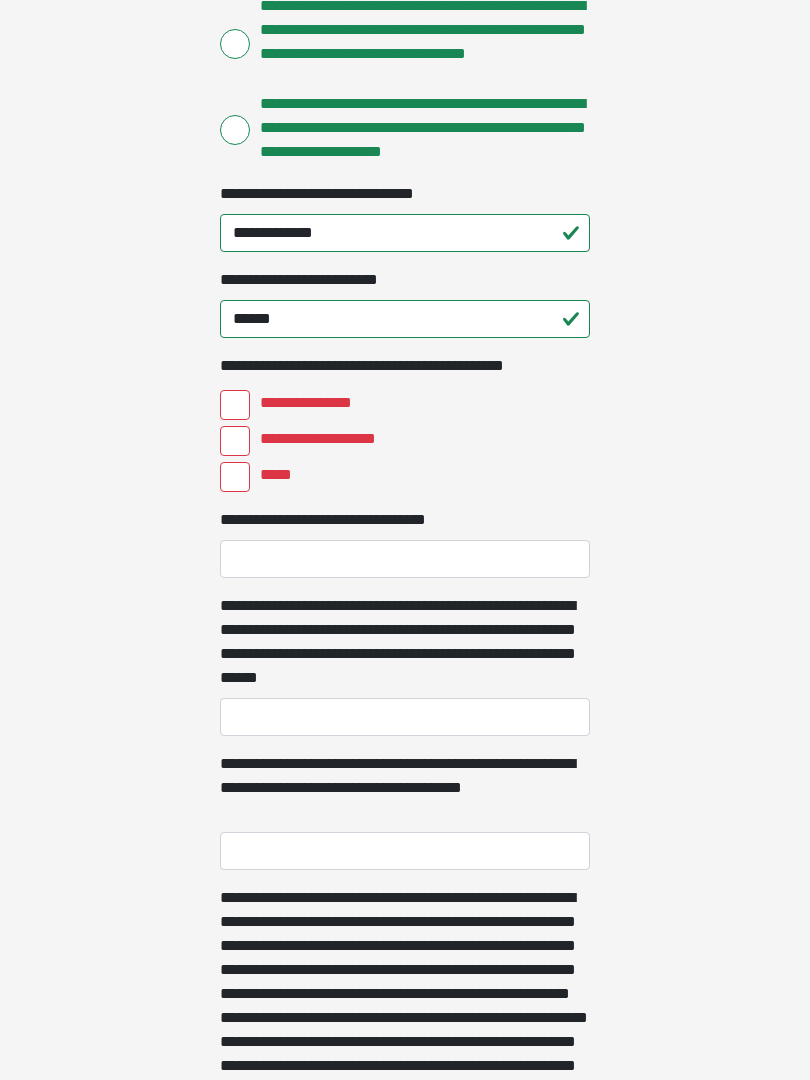scroll, scrollTop: 436, scrollLeft: 0, axis: vertical 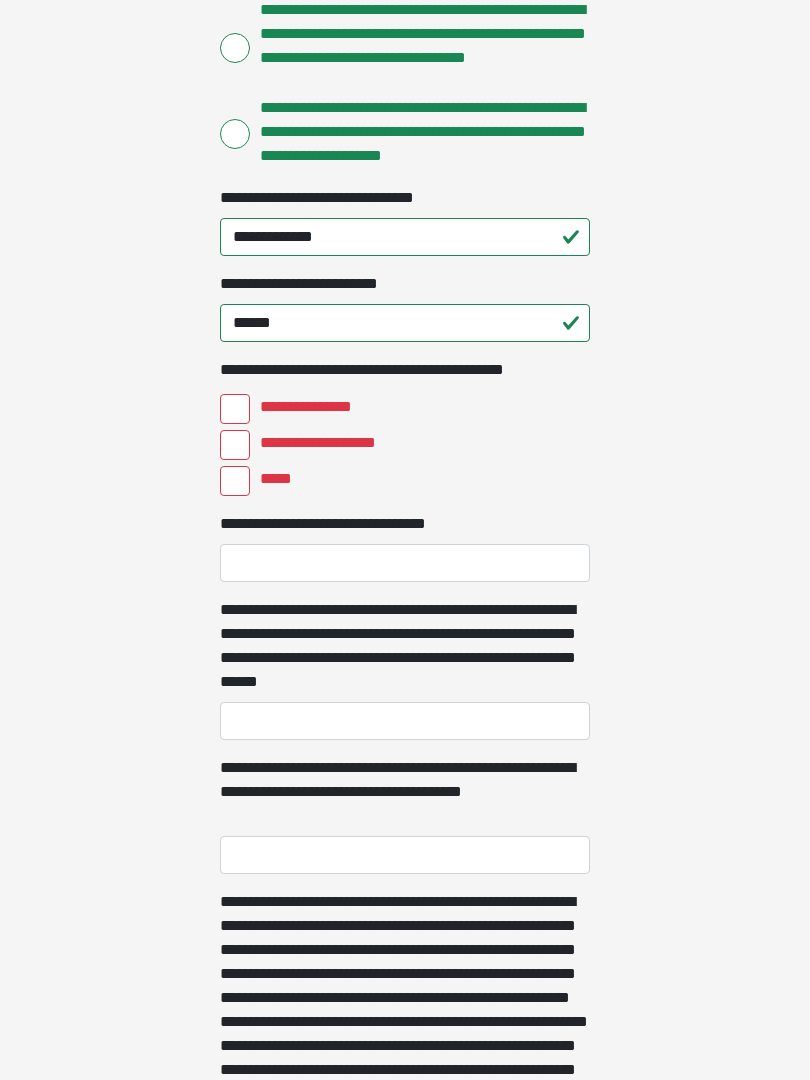 click on "**********" at bounding box center [235, 445] 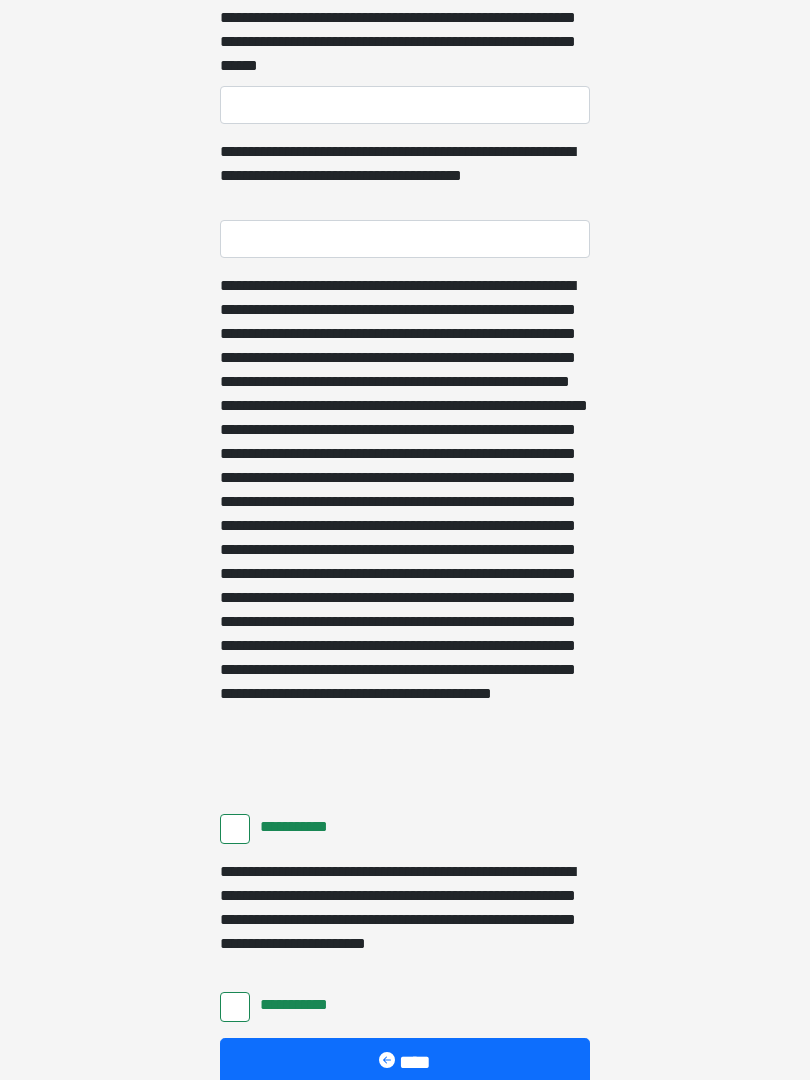 scroll, scrollTop: 1217, scrollLeft: 0, axis: vertical 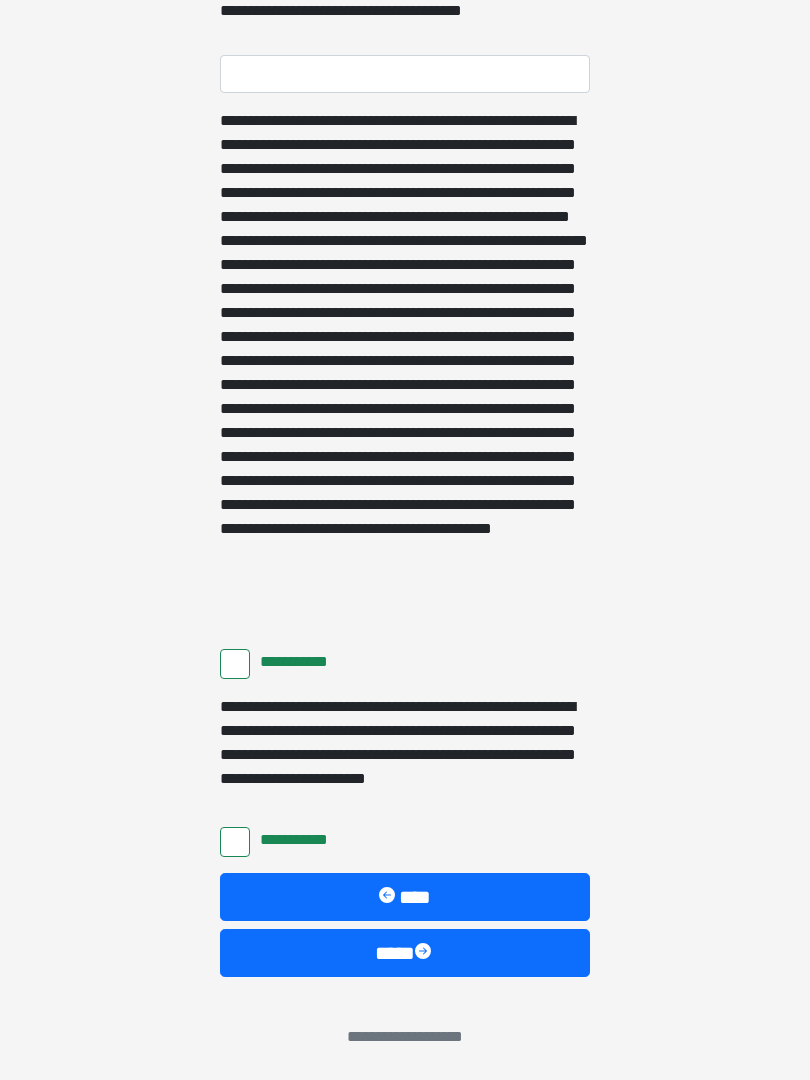click on "****" at bounding box center [405, 953] 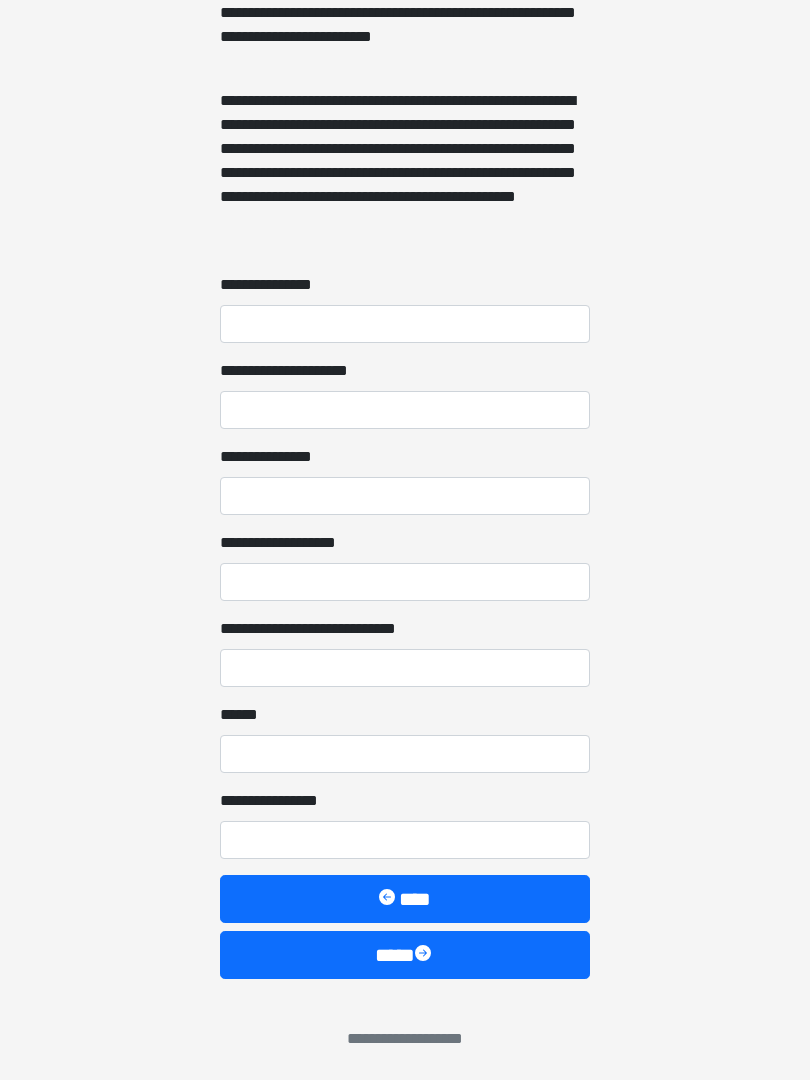 scroll, scrollTop: 1467, scrollLeft: 0, axis: vertical 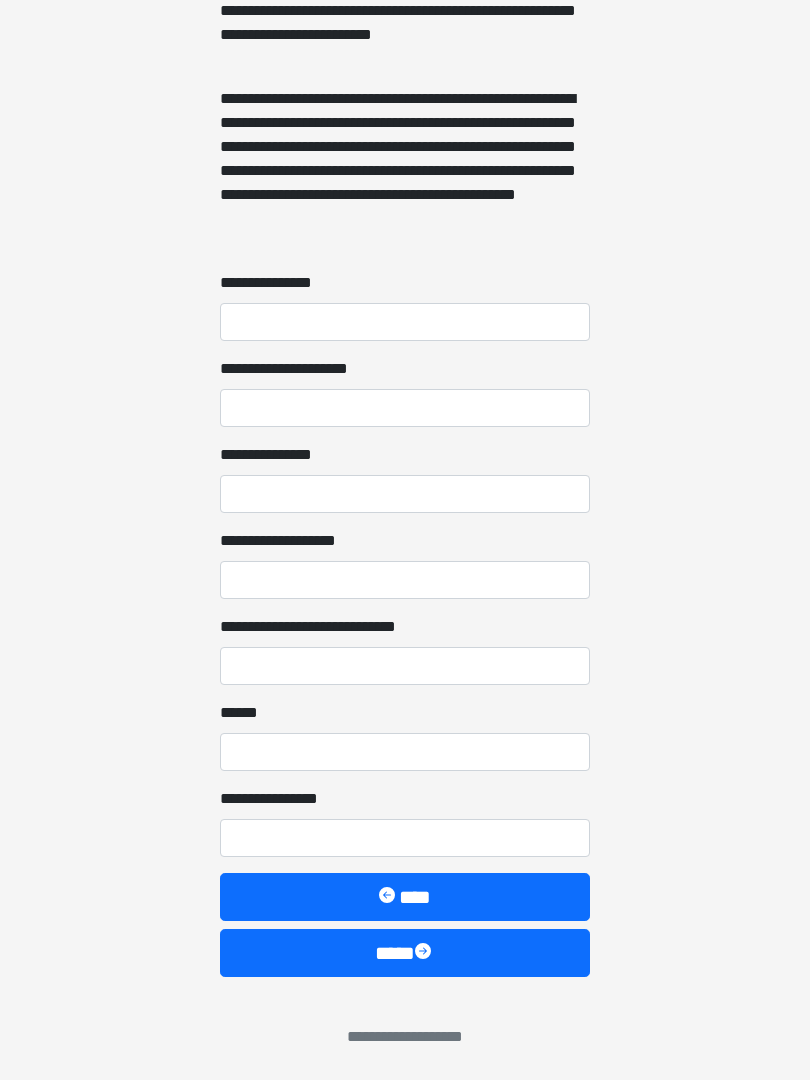 click on "**********" at bounding box center (405, -927) 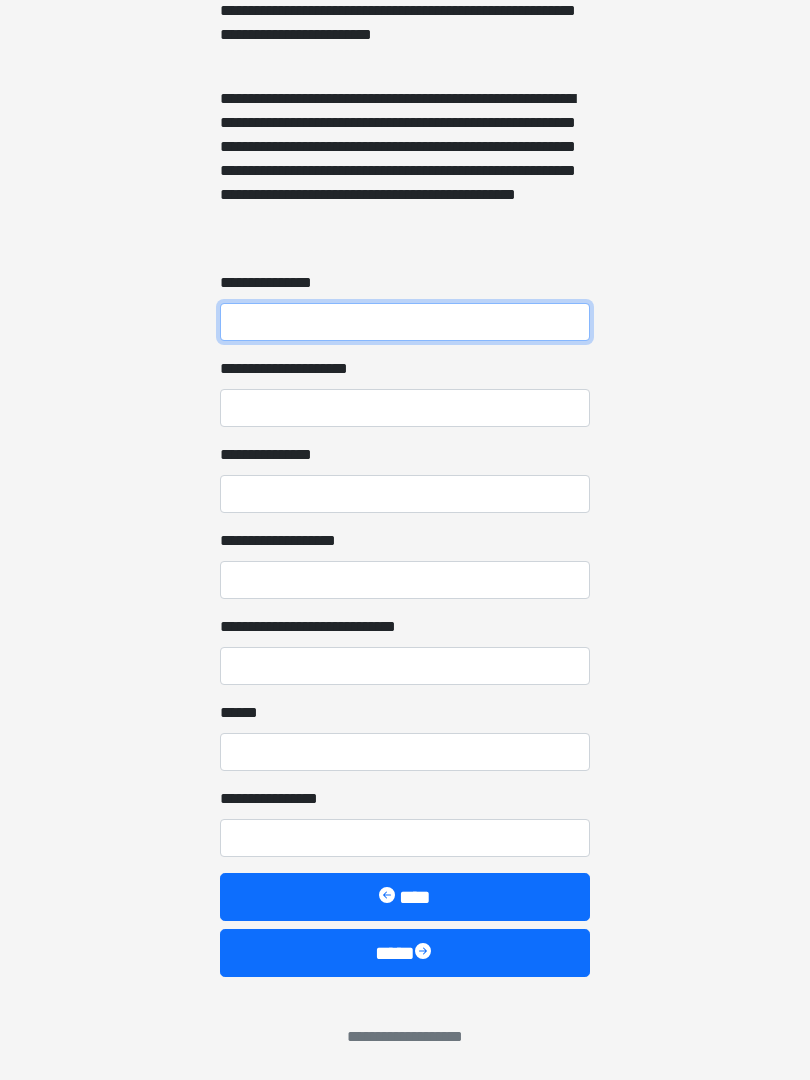 click on "**********" at bounding box center (405, 322) 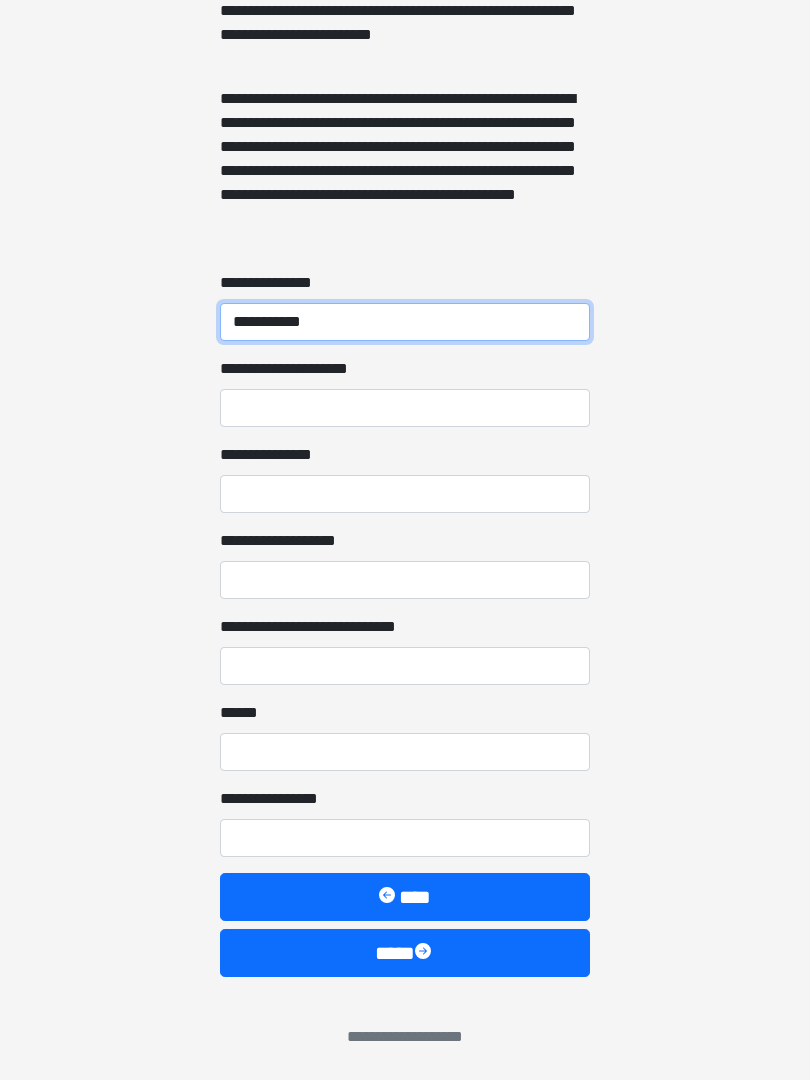 type on "**********" 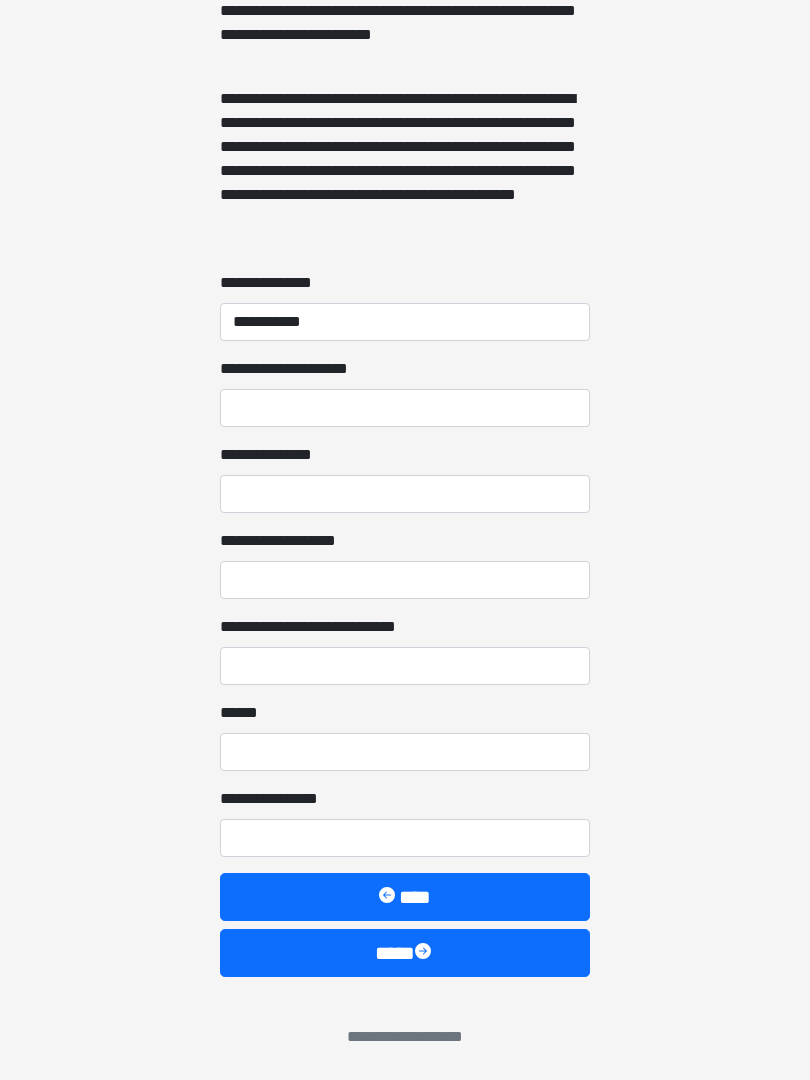 click on "**********" at bounding box center [405, 494] 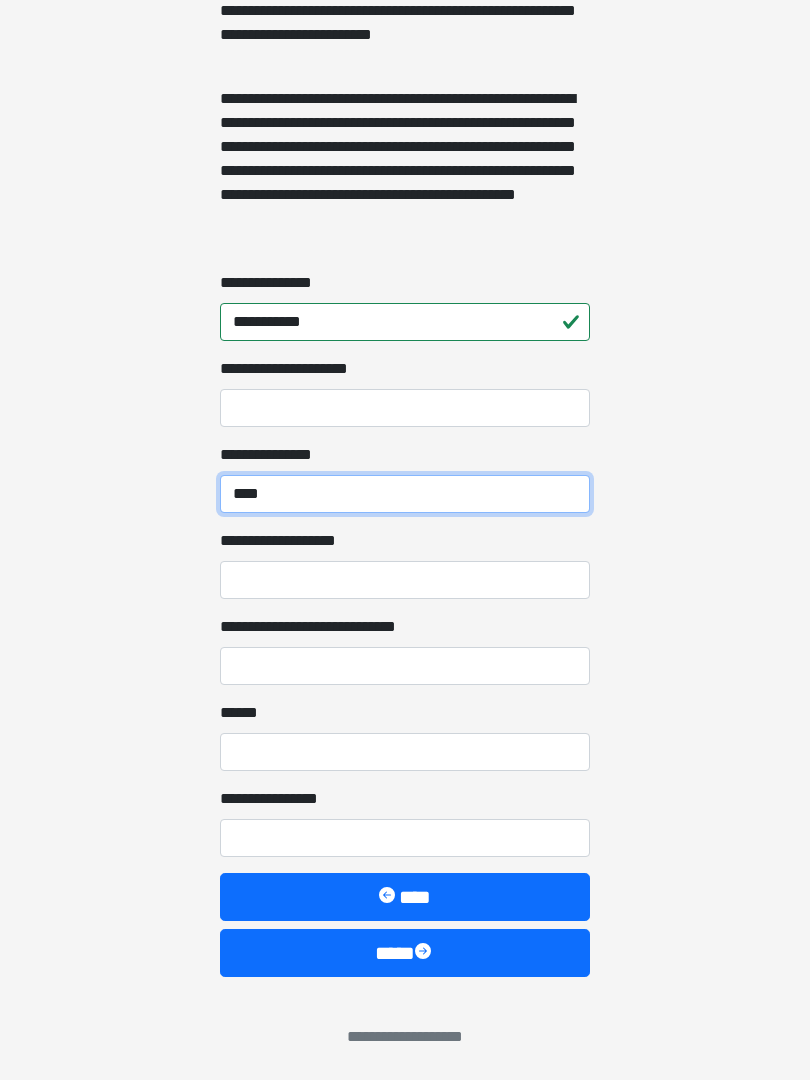 type on "****" 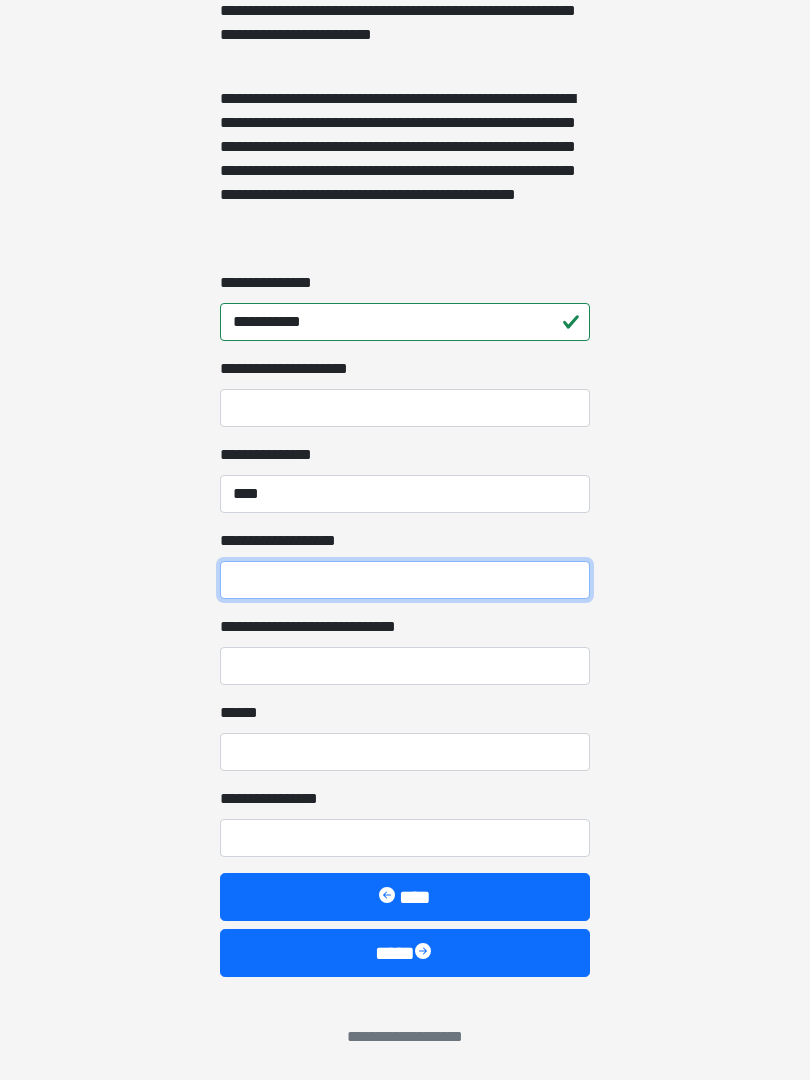 click on "**********" at bounding box center [405, 580] 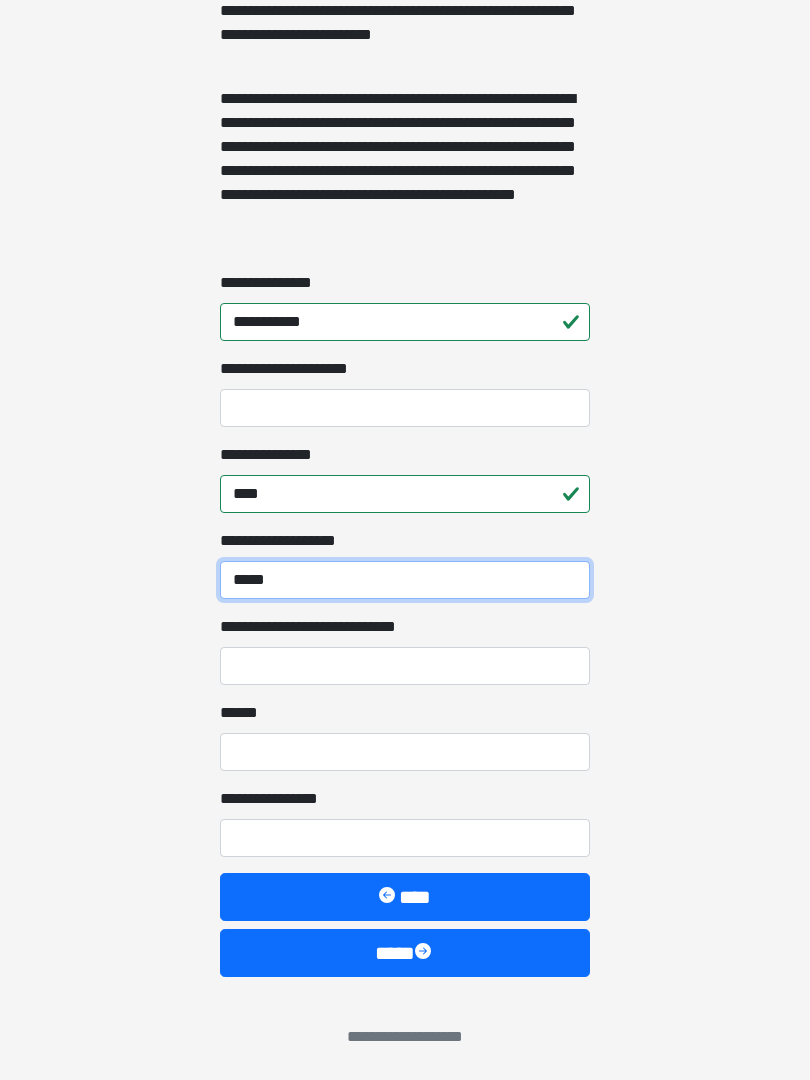 type on "*****" 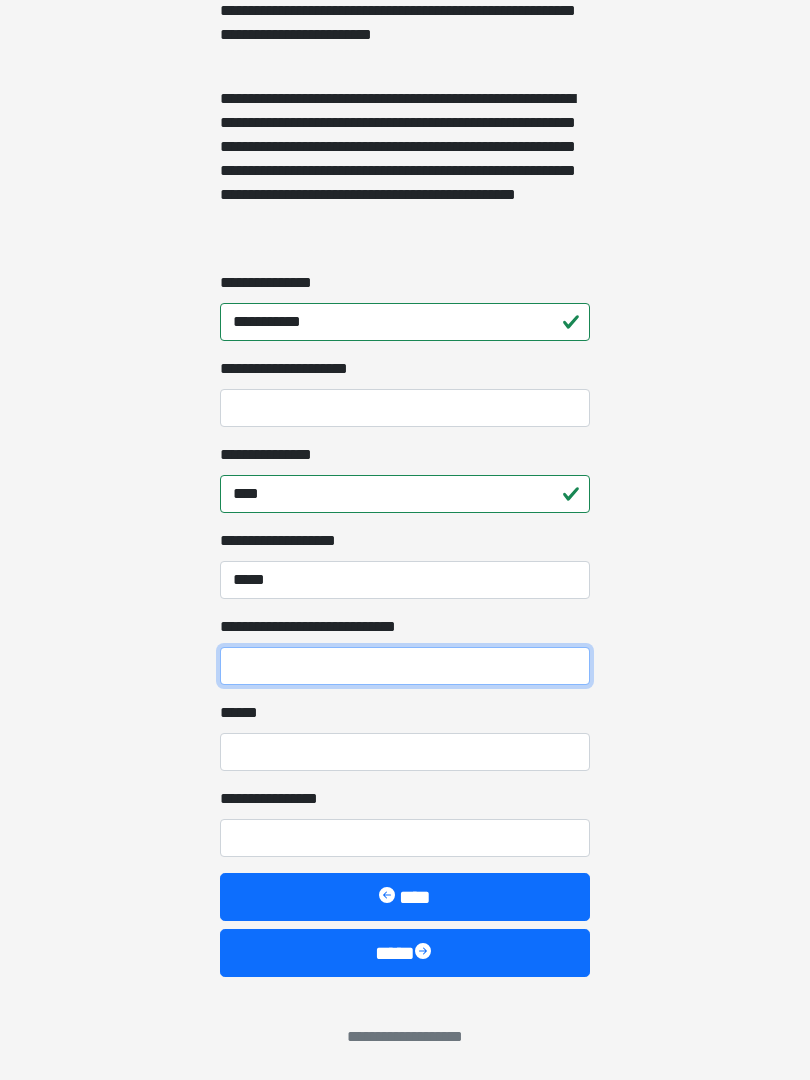 click on "**********" at bounding box center (405, 666) 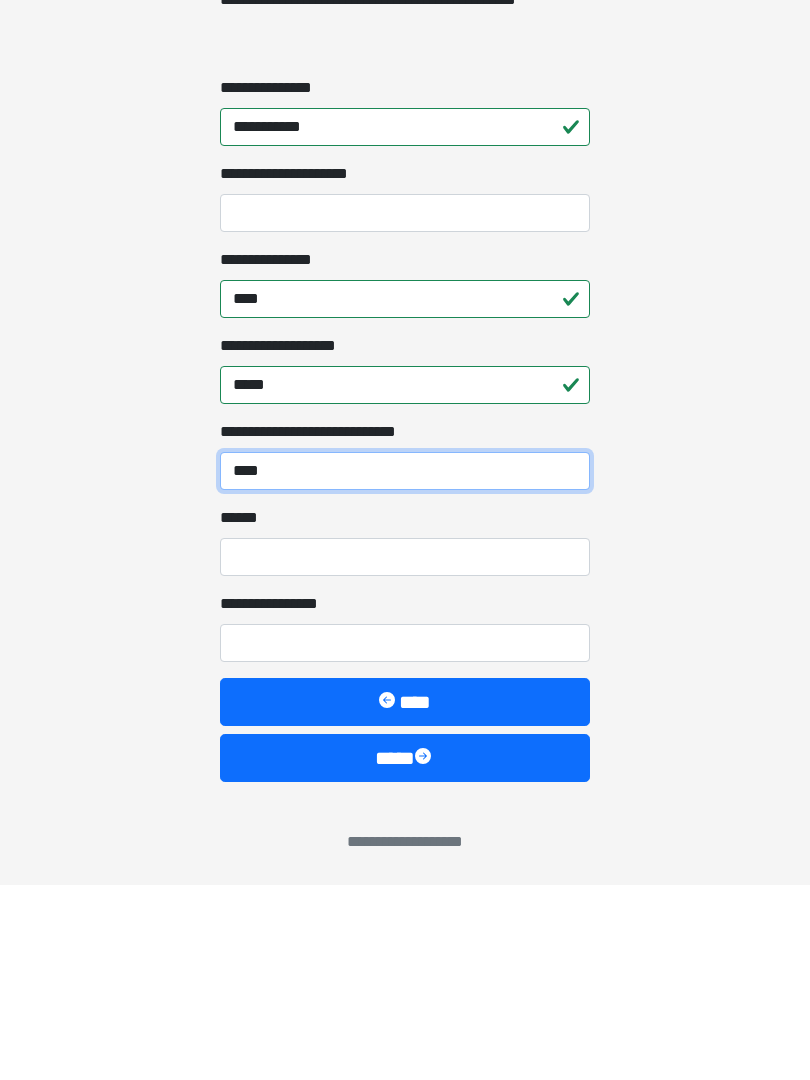 type on "****" 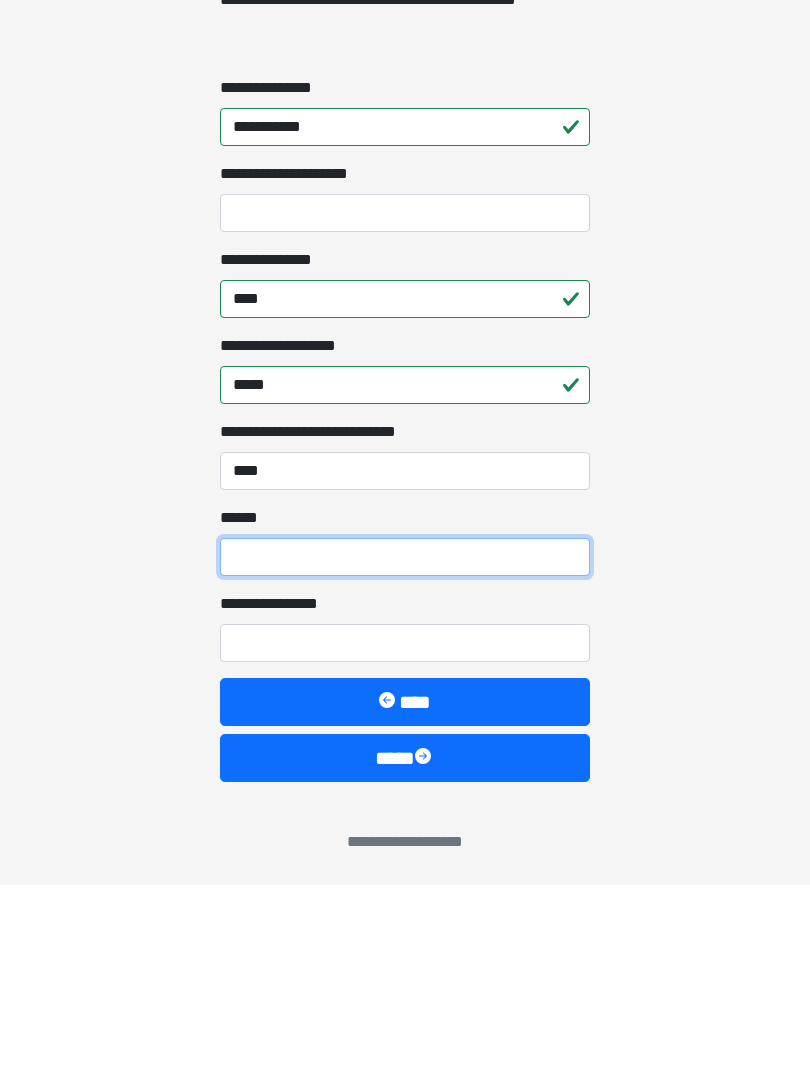 click on "**** *" at bounding box center (405, 752) 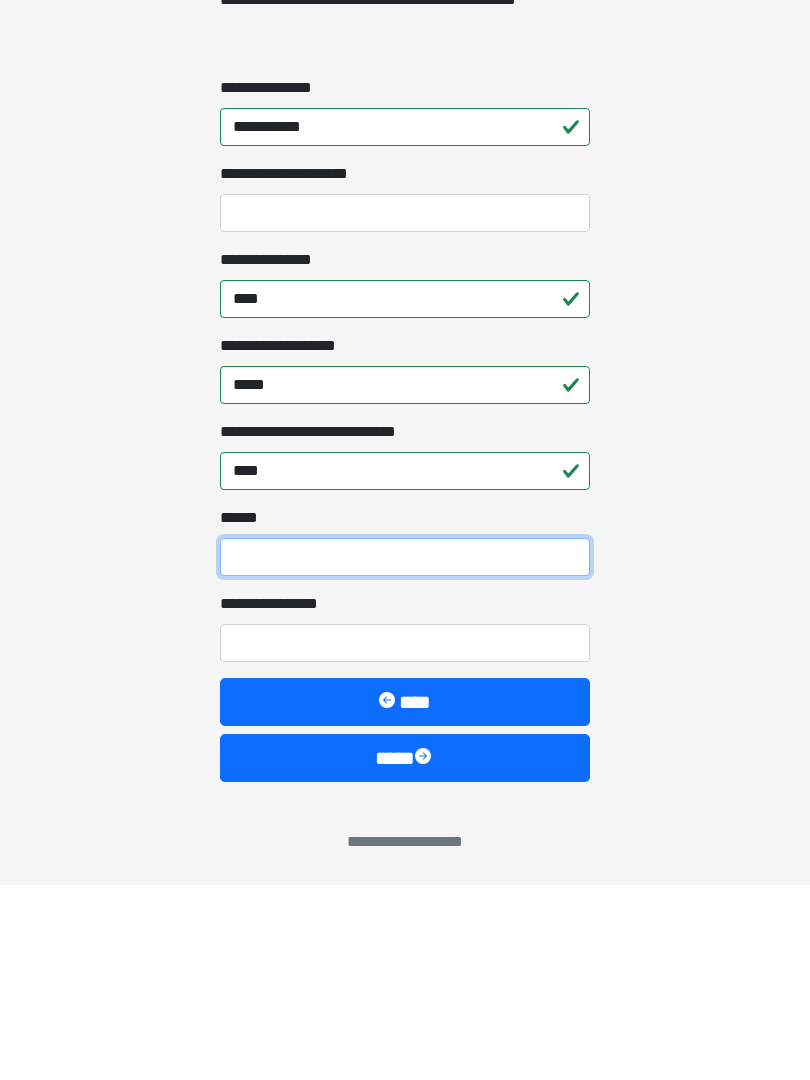 type on "*" 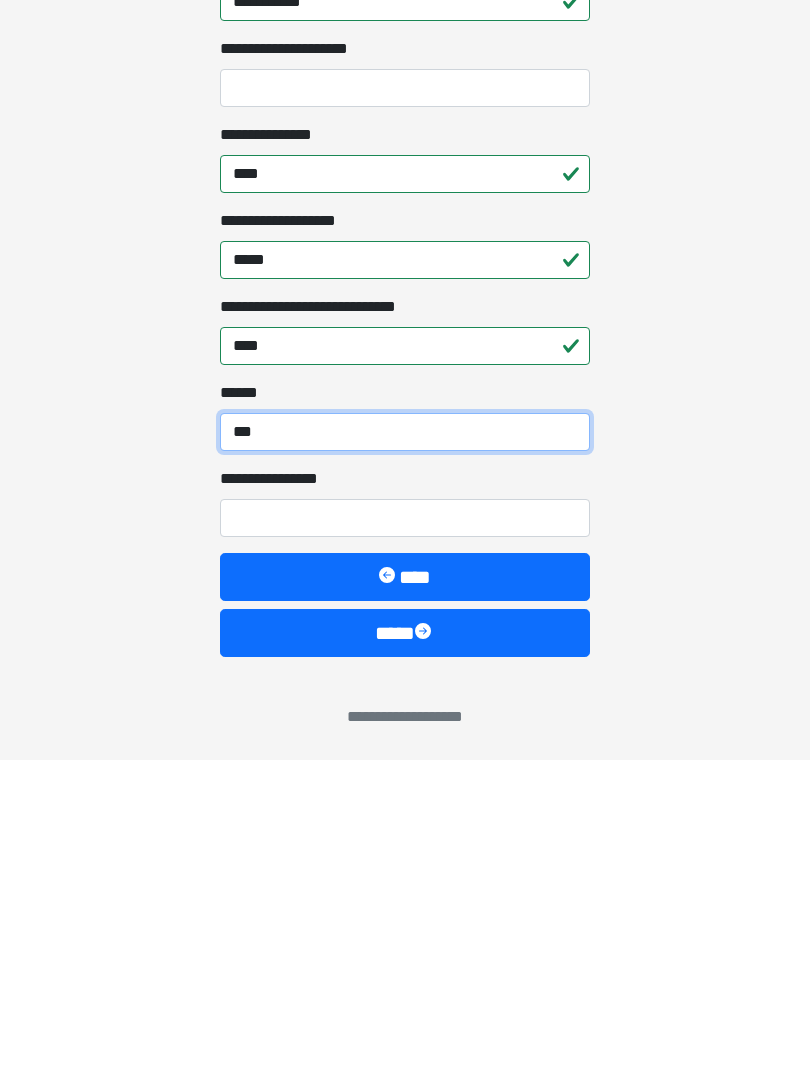 type on "***" 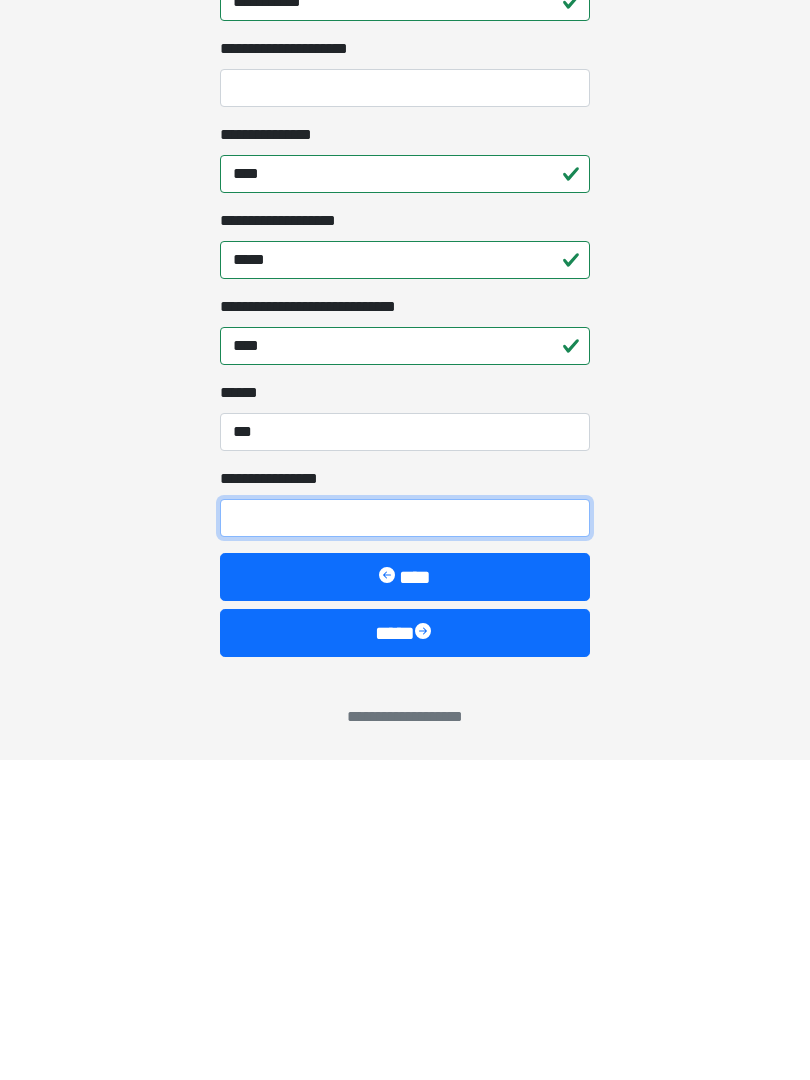 click on "**********" at bounding box center (405, 838) 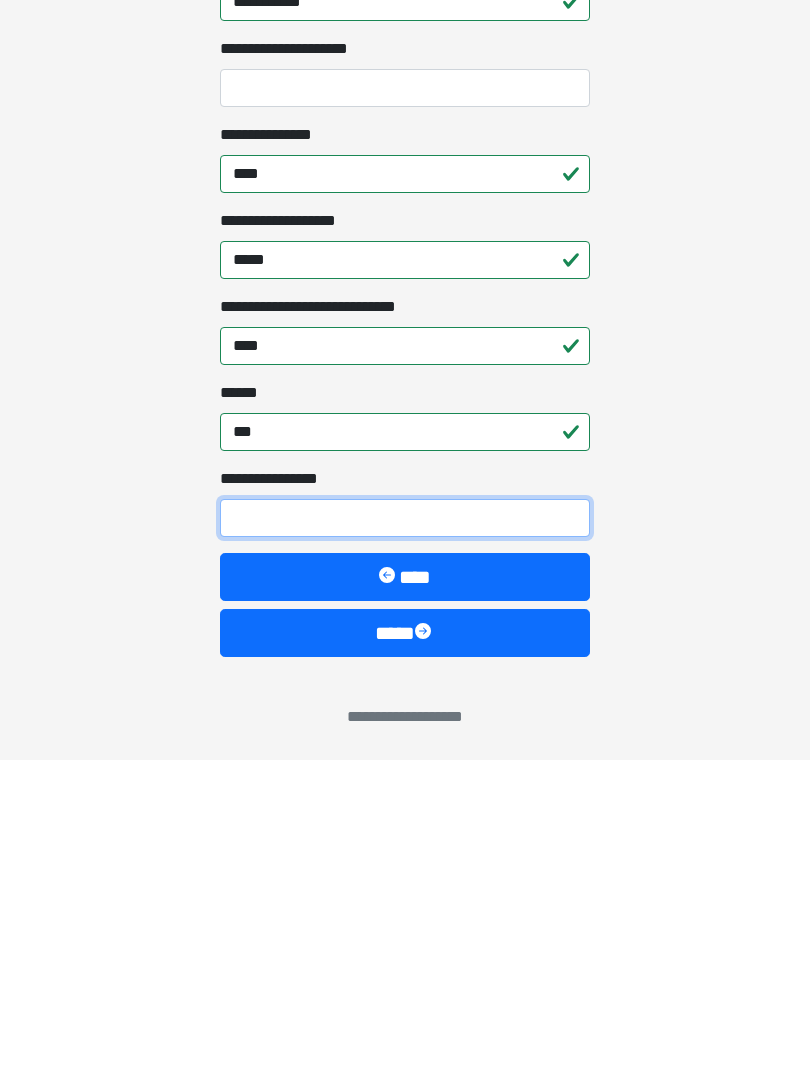 type on "*" 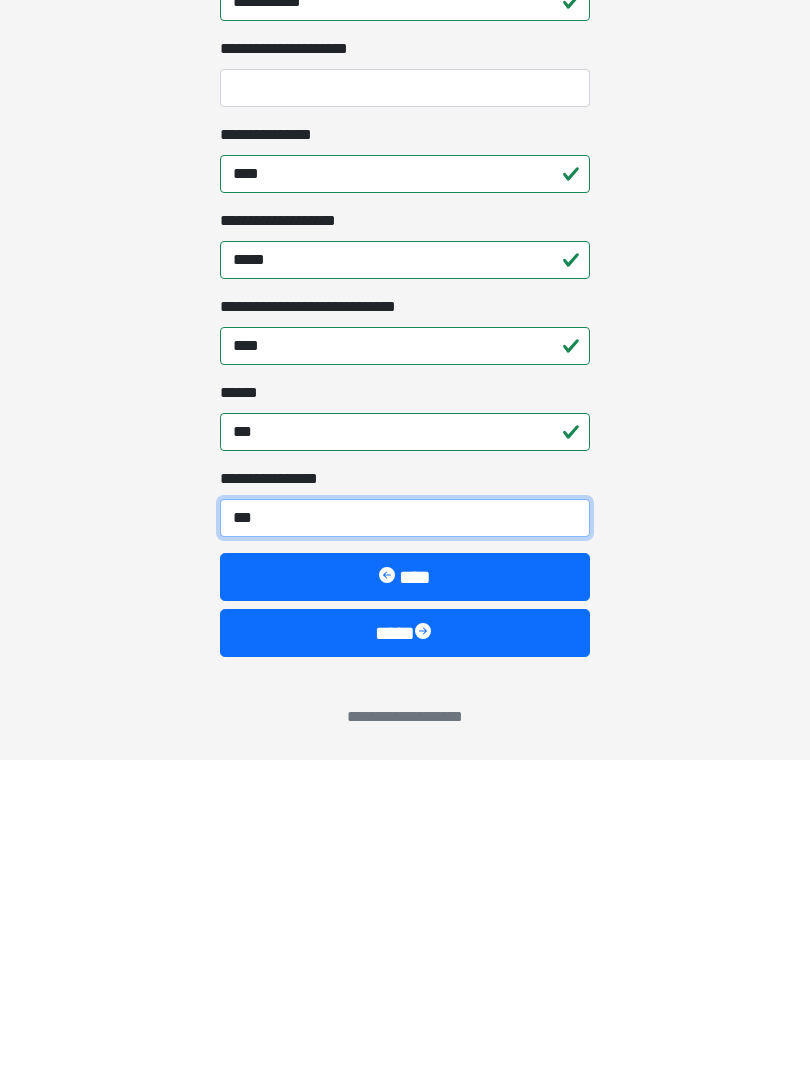 type on "****" 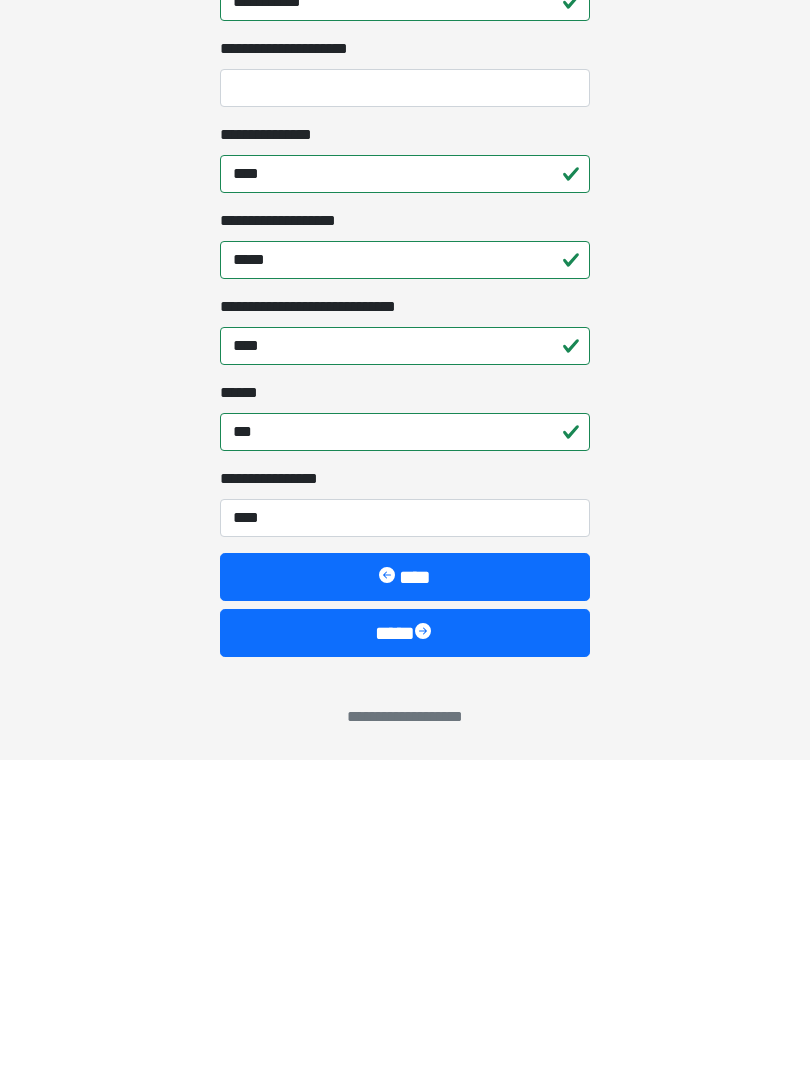 click on "****" at bounding box center [405, 953] 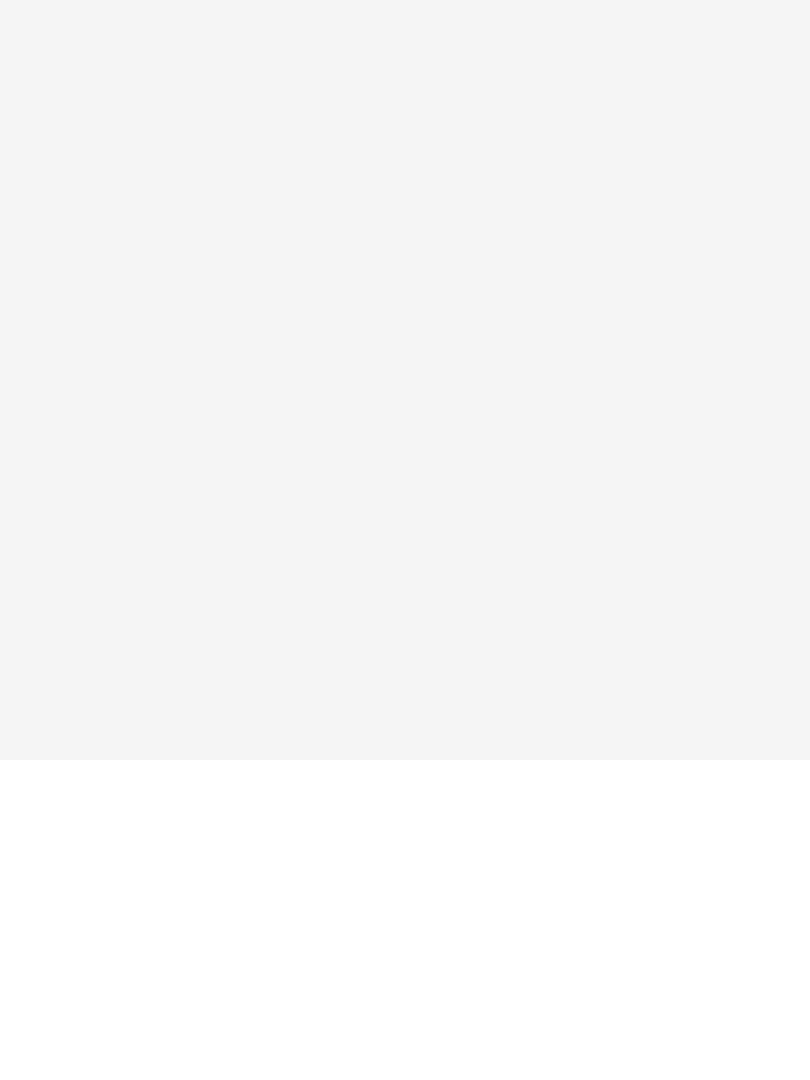 scroll, scrollTop: 0, scrollLeft: 0, axis: both 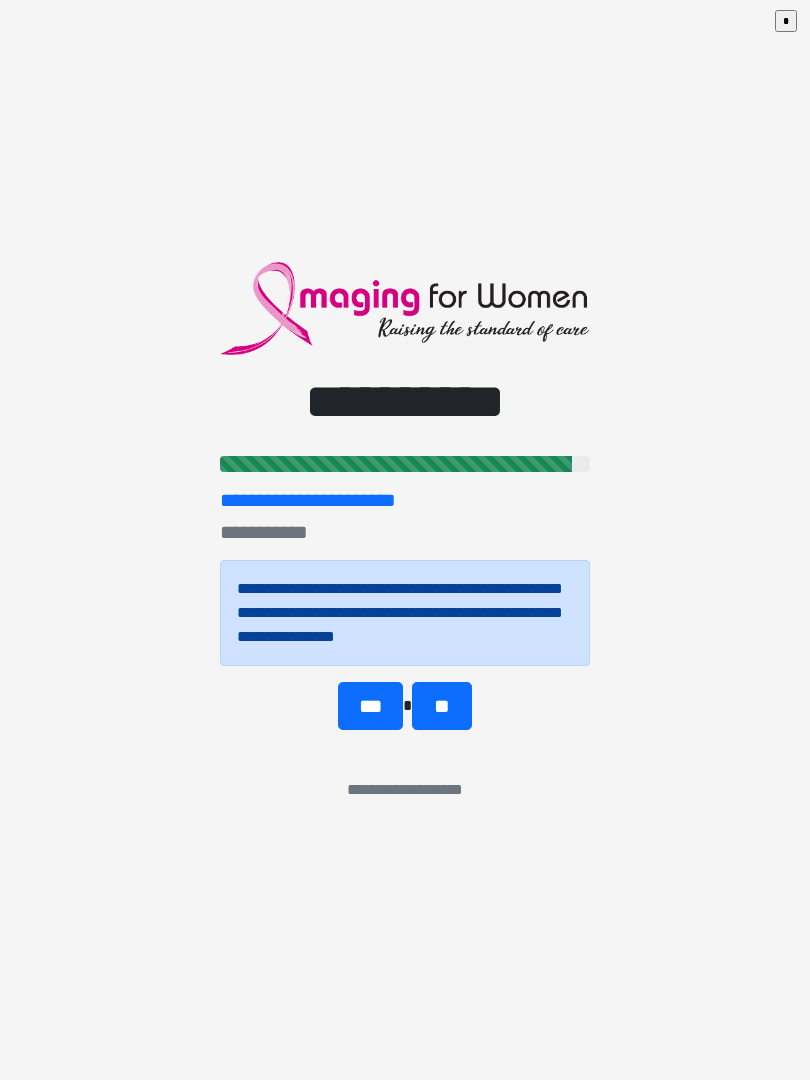 click on "***" at bounding box center (370, 706) 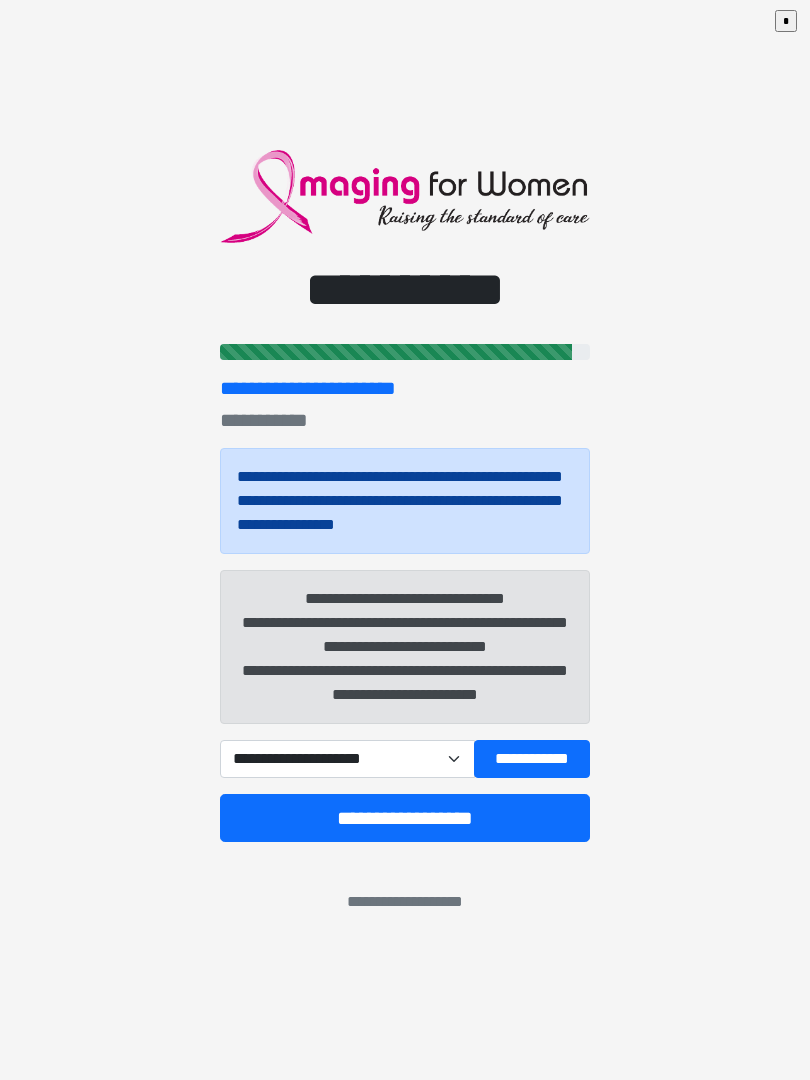 click on "**********" at bounding box center [347, 759] 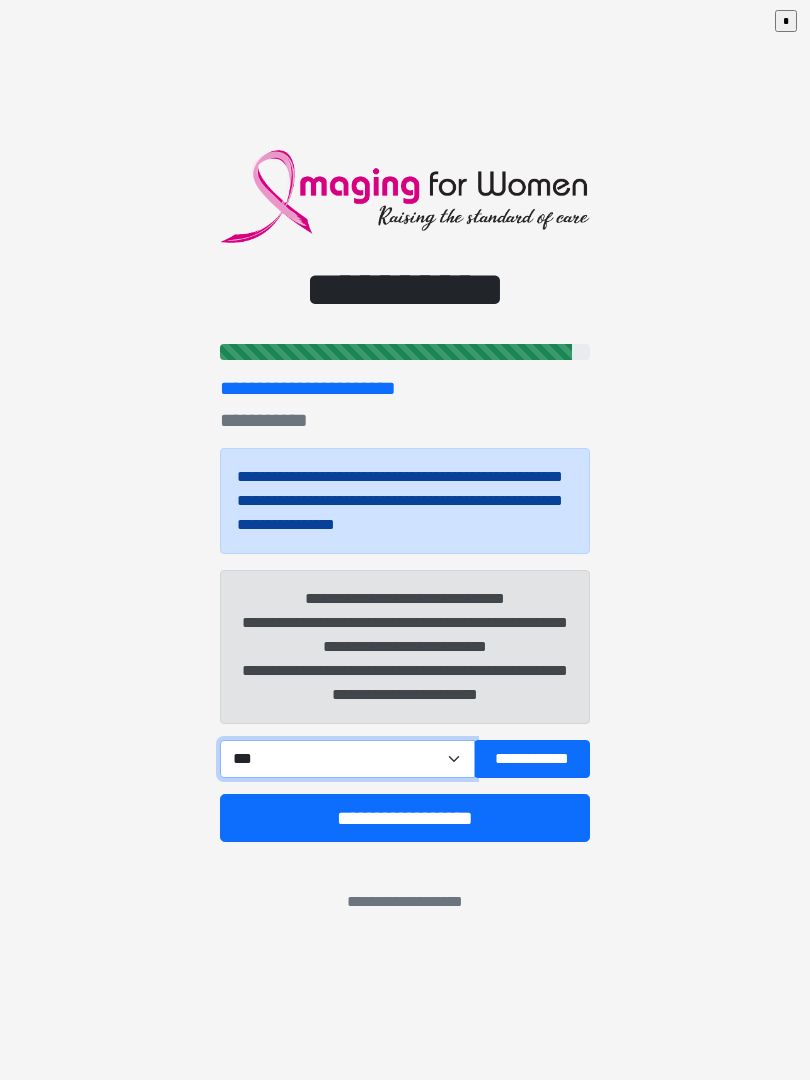 click on "**********" at bounding box center (347, 759) 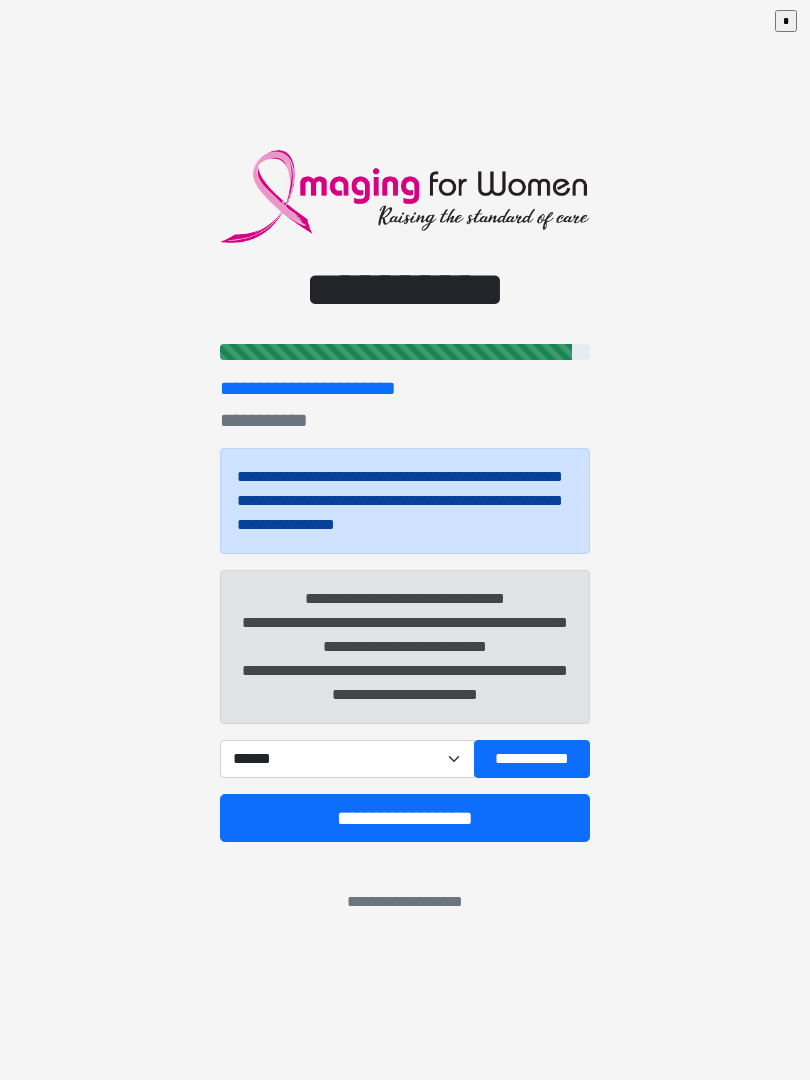 click on "**********" at bounding box center [405, 818] 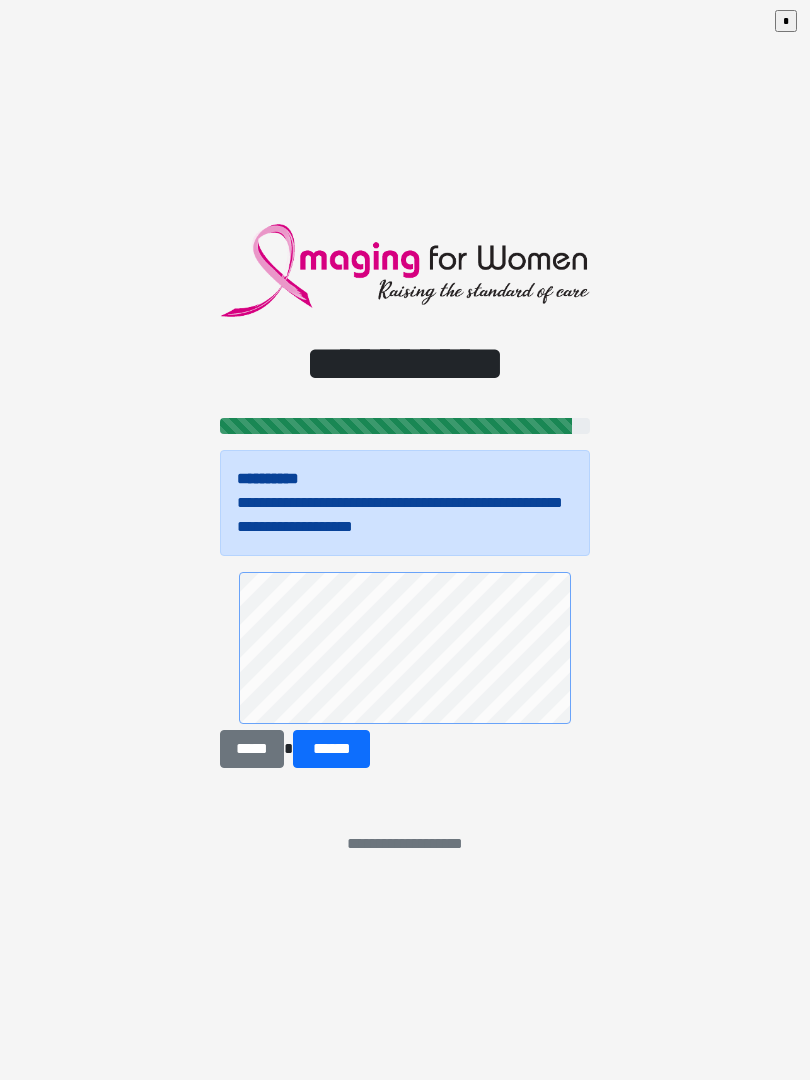 click on "******" at bounding box center [331, 749] 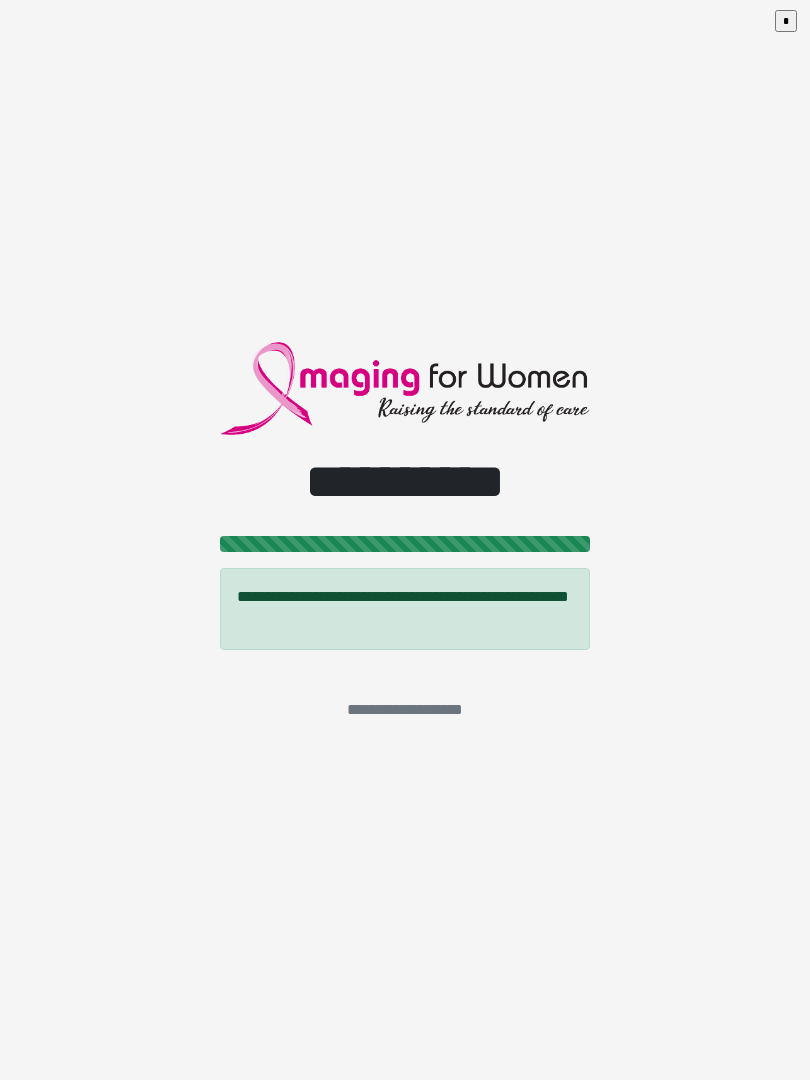 click on "**********" at bounding box center [405, 540] 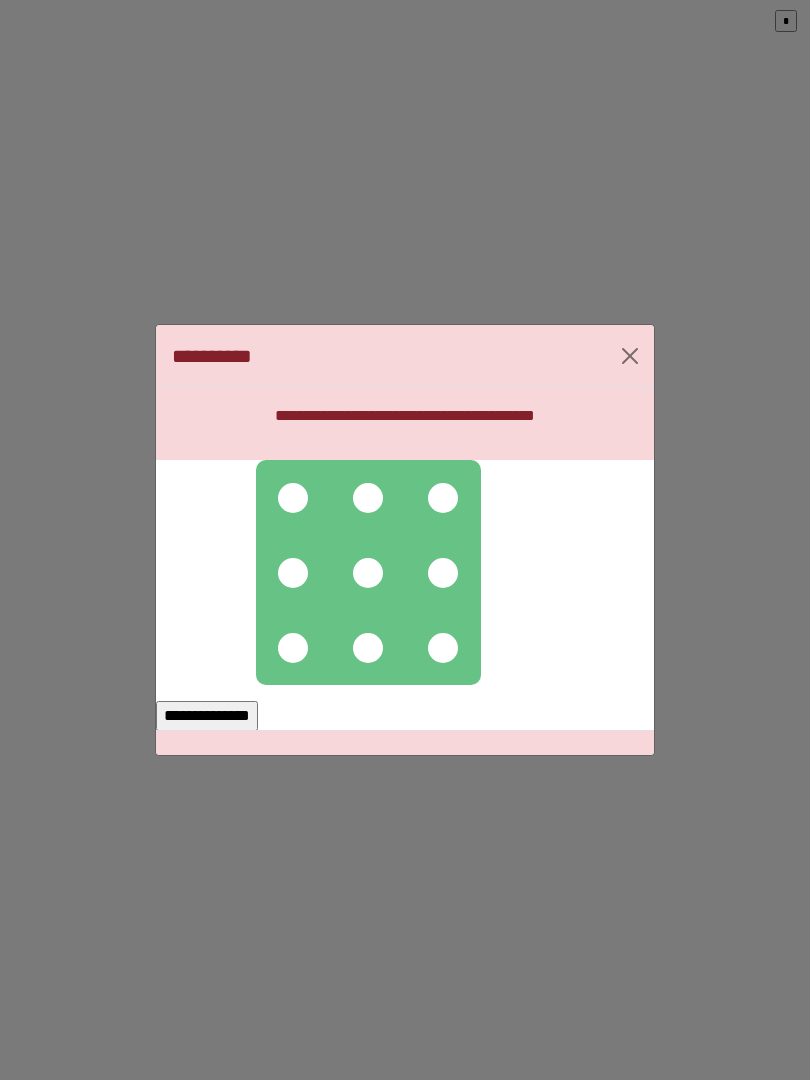 click at bounding box center (368, 498) 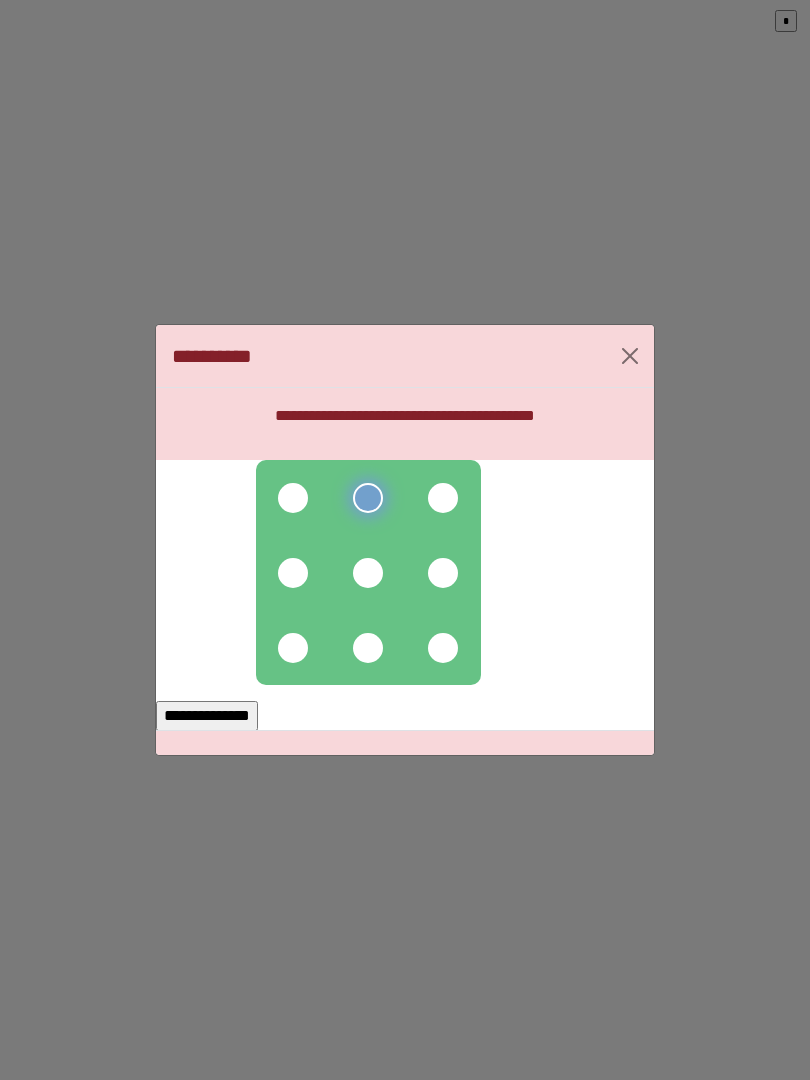 click at bounding box center (293, 573) 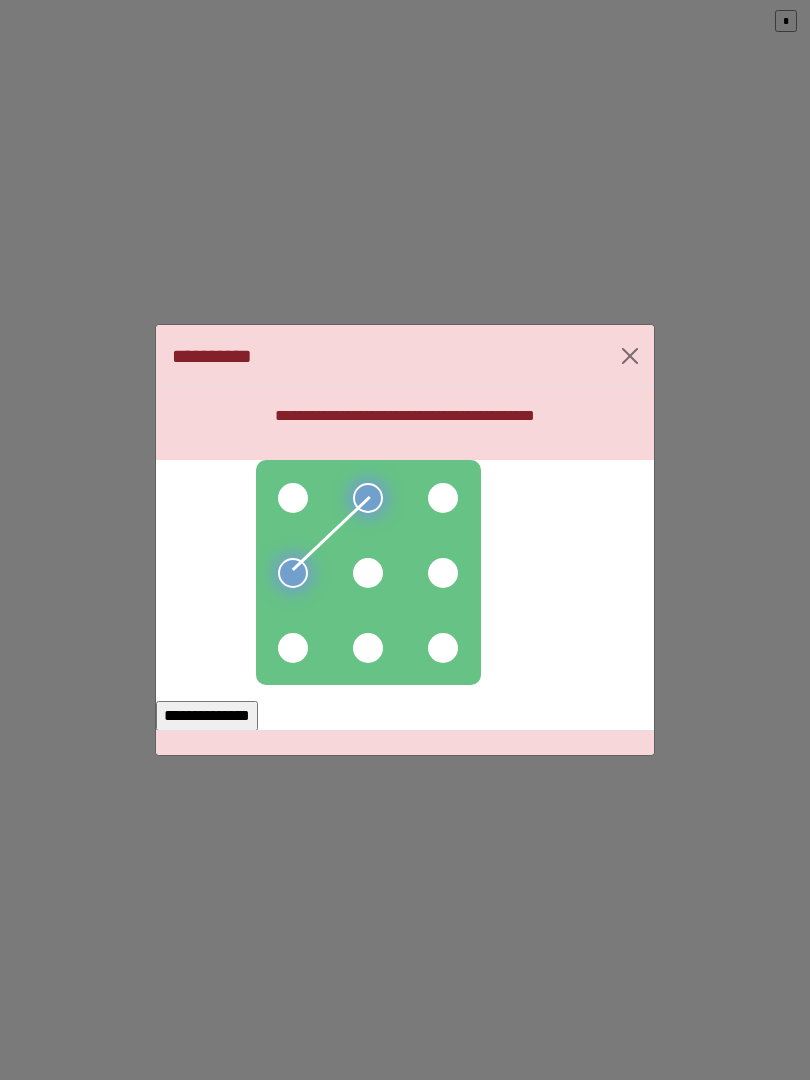 click at bounding box center [293, 498] 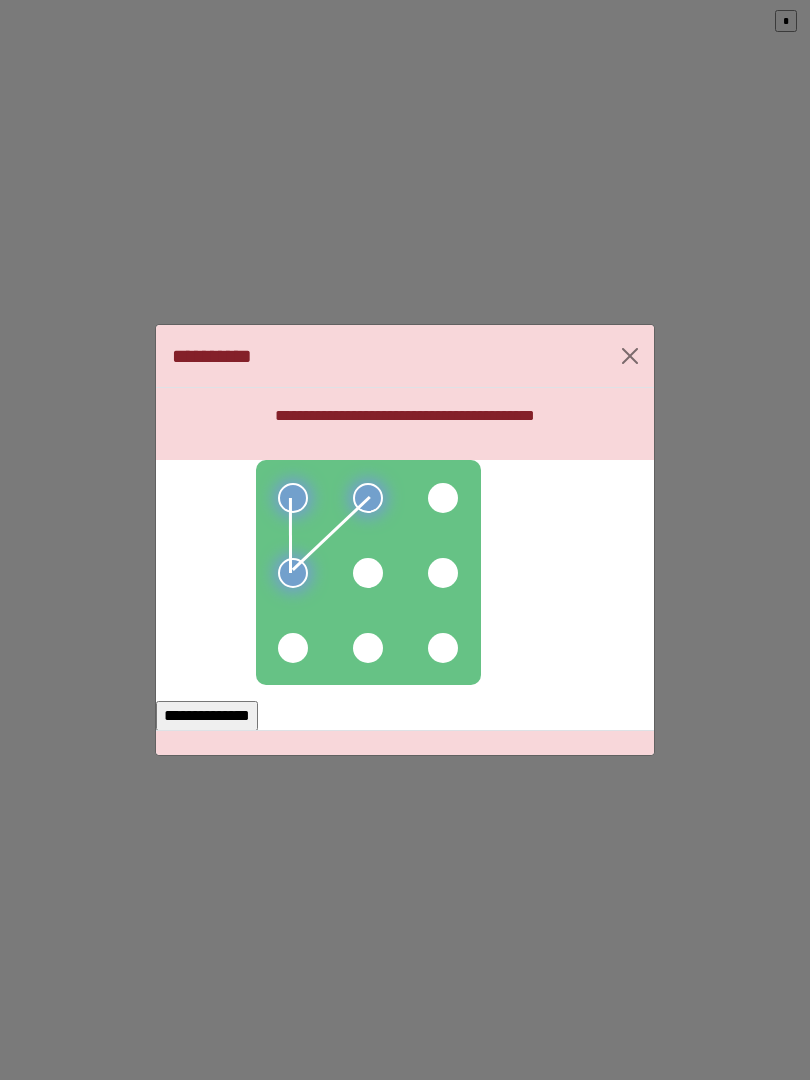 click at bounding box center [368, 572] 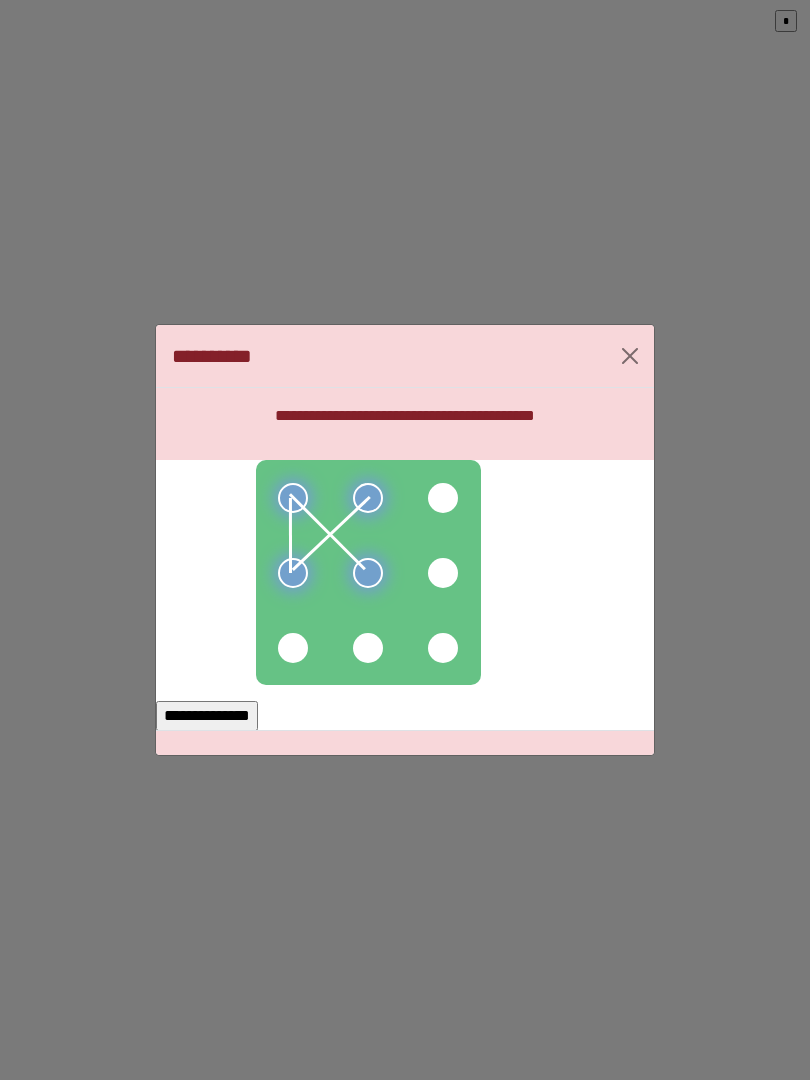click at bounding box center [293, 648] 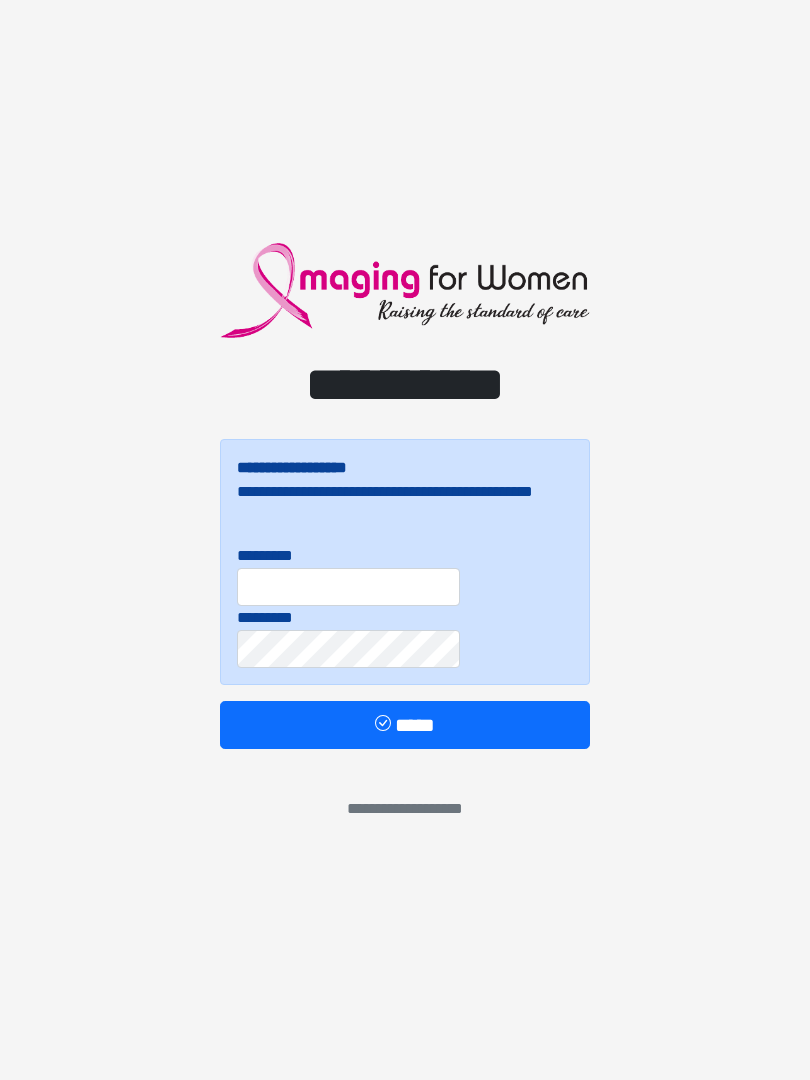 scroll, scrollTop: 0, scrollLeft: 0, axis: both 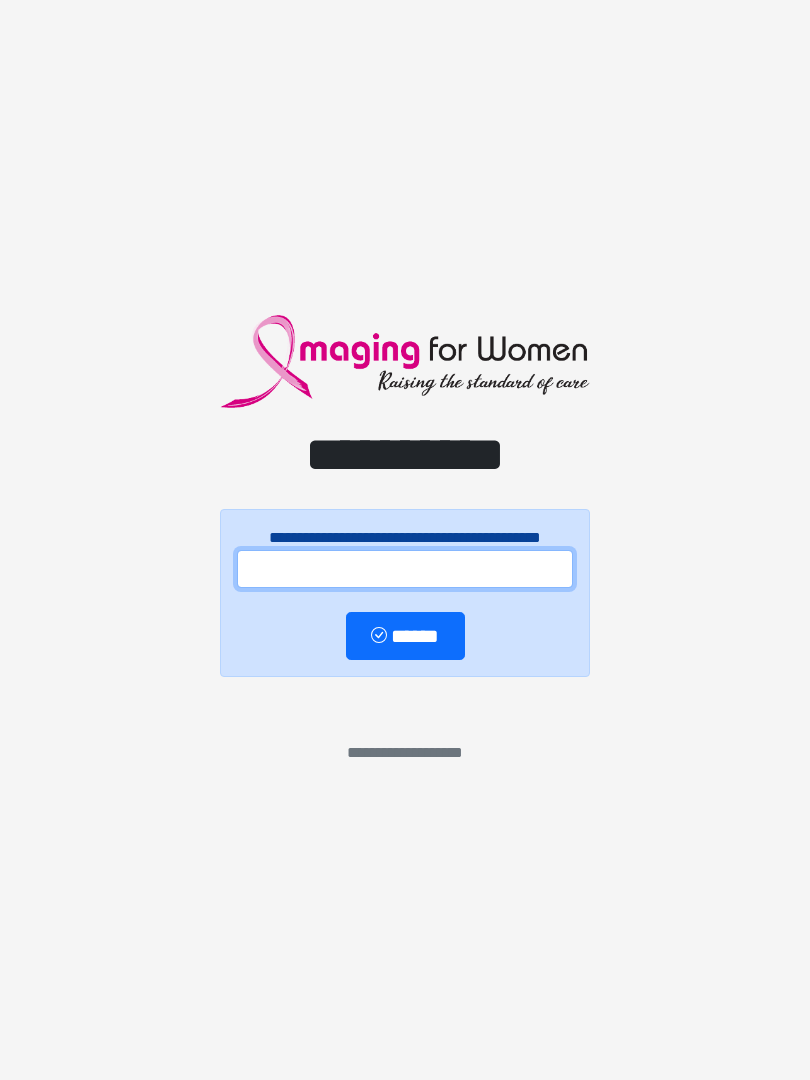 click at bounding box center (405, 569) 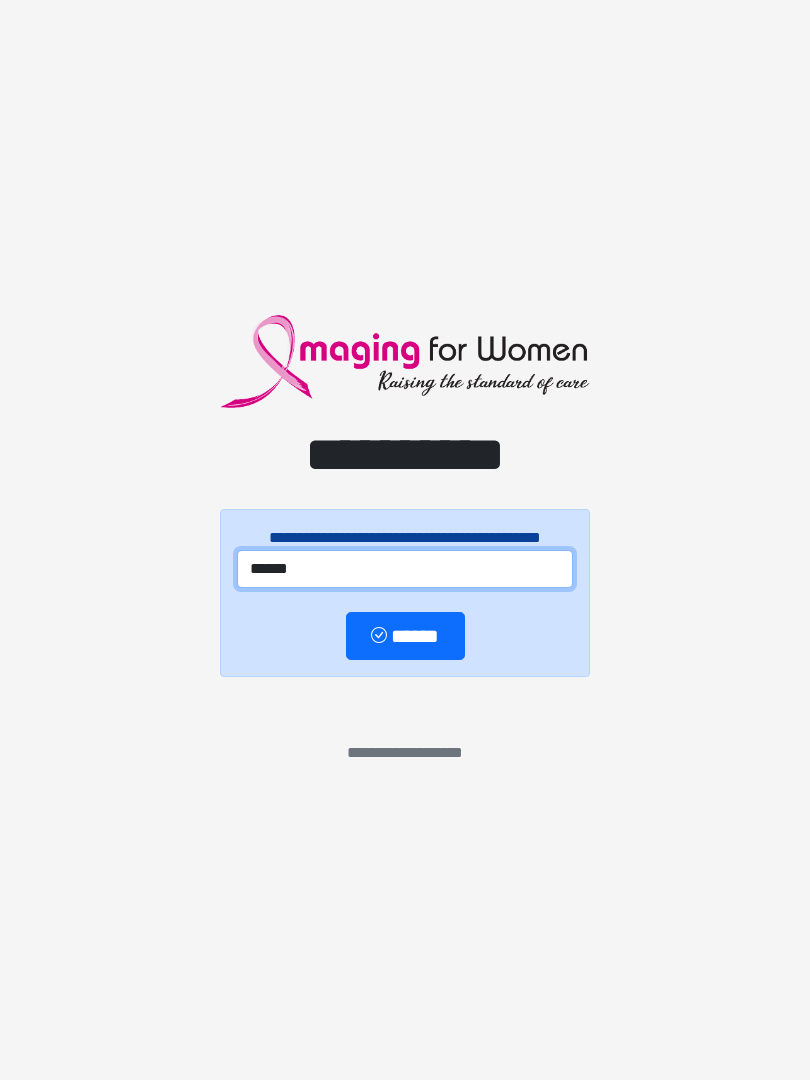 type on "******" 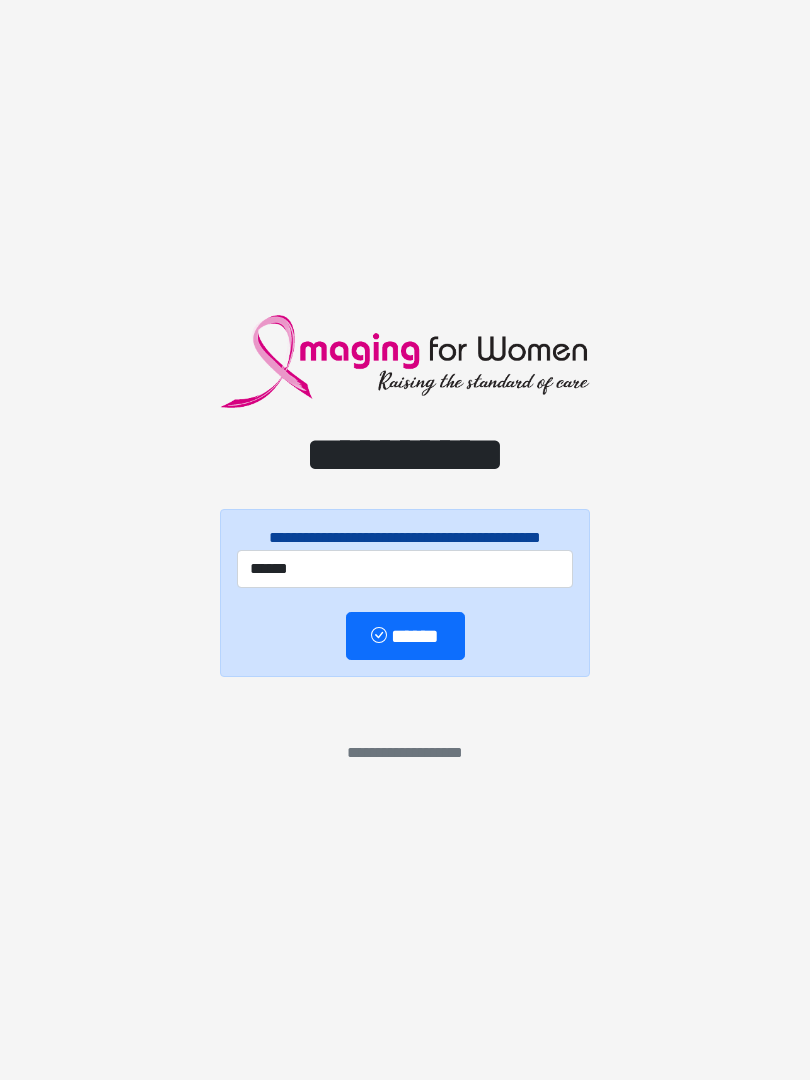 click on "******" at bounding box center (405, 636) 